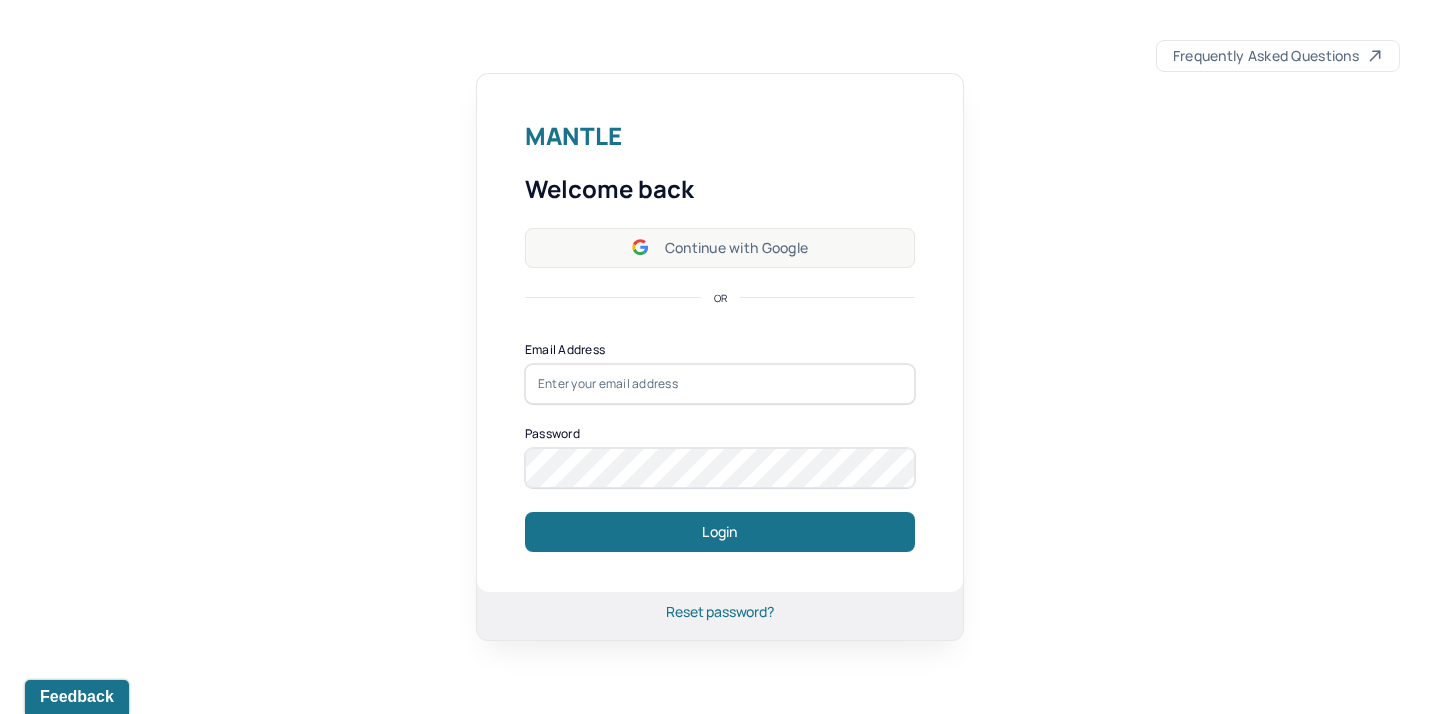 scroll, scrollTop: 0, scrollLeft: 0, axis: both 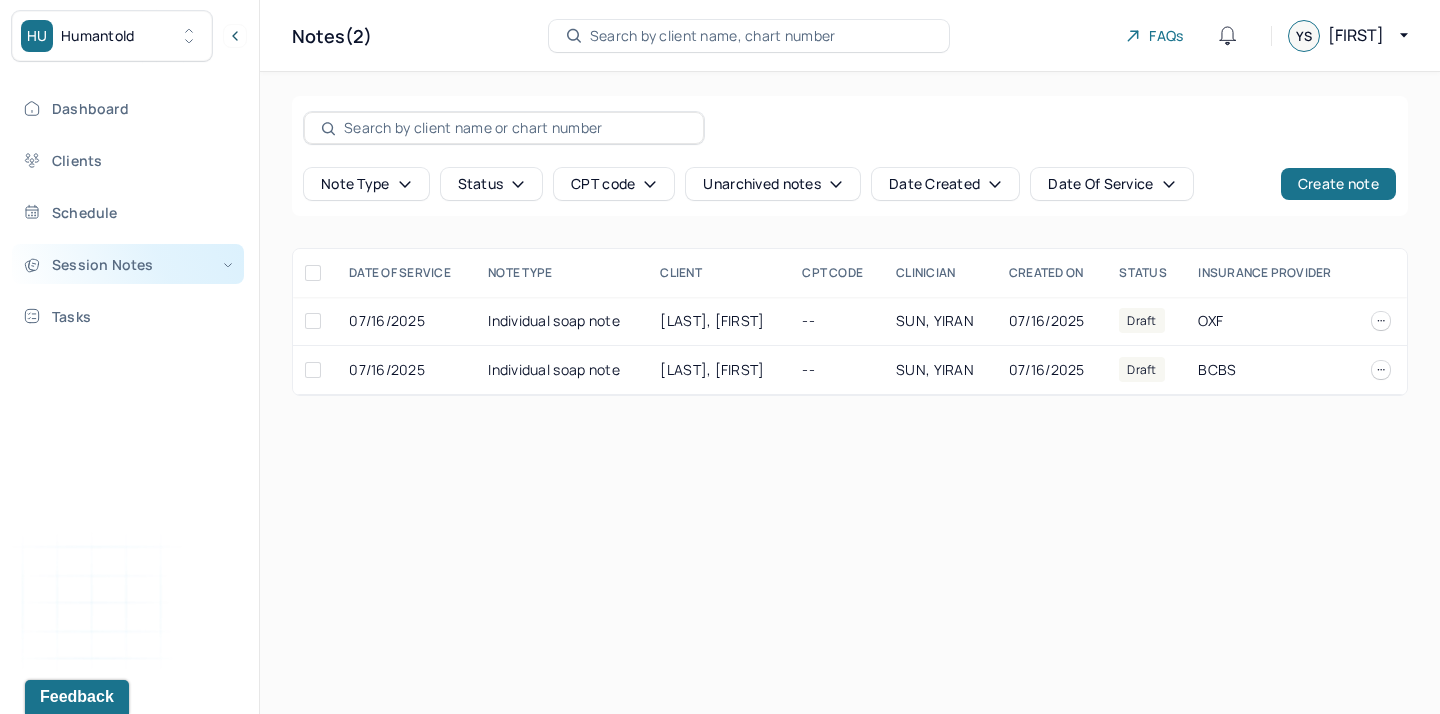 click on "Session Notes" at bounding box center (128, 264) 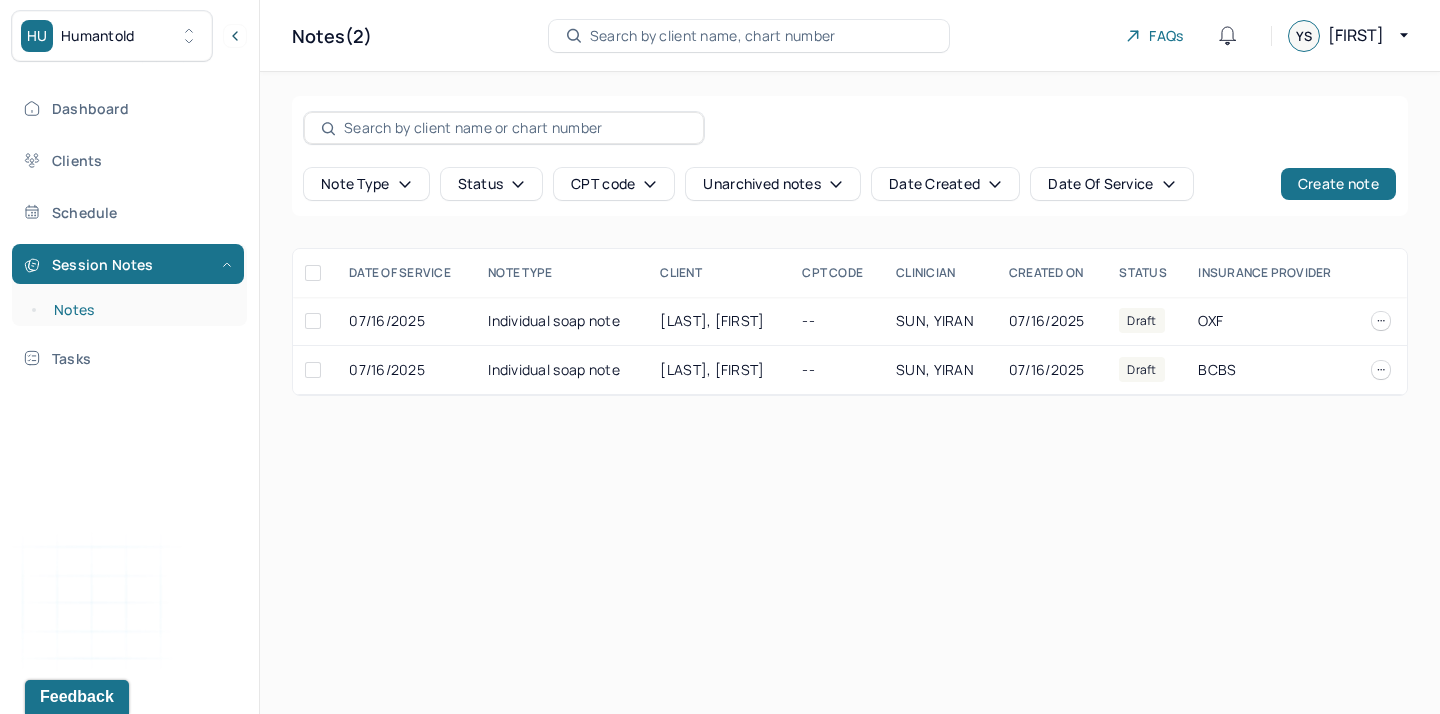 click on "Notes" at bounding box center [139, 310] 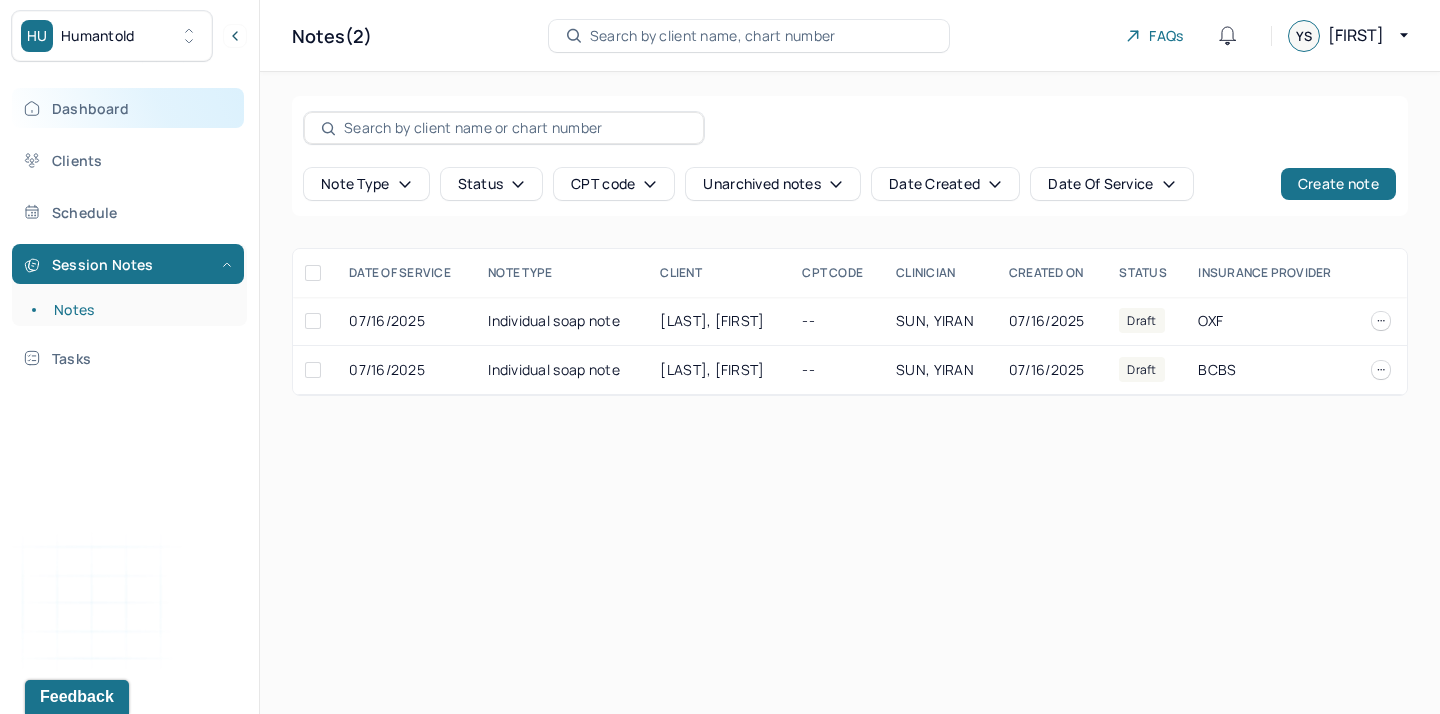 click on "Dashboard" at bounding box center [128, 108] 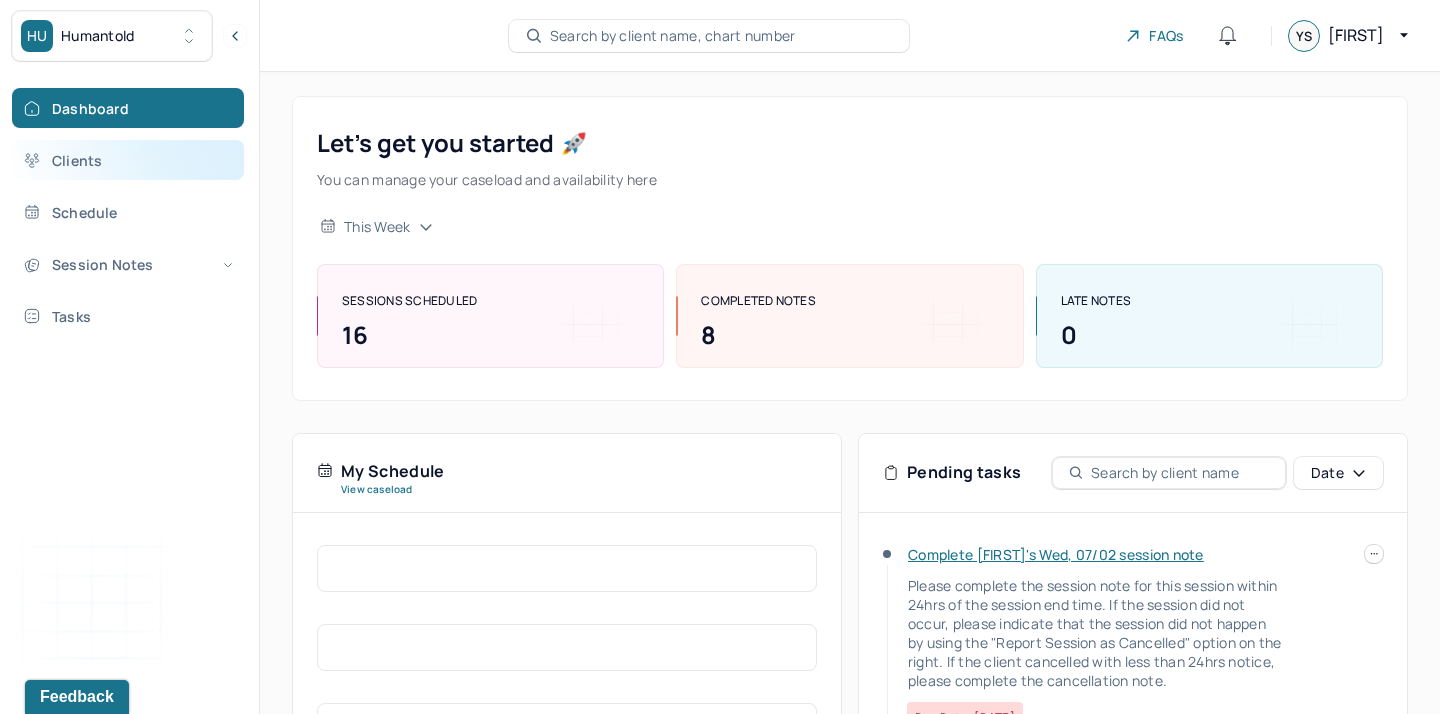 click on "Clients" at bounding box center [128, 160] 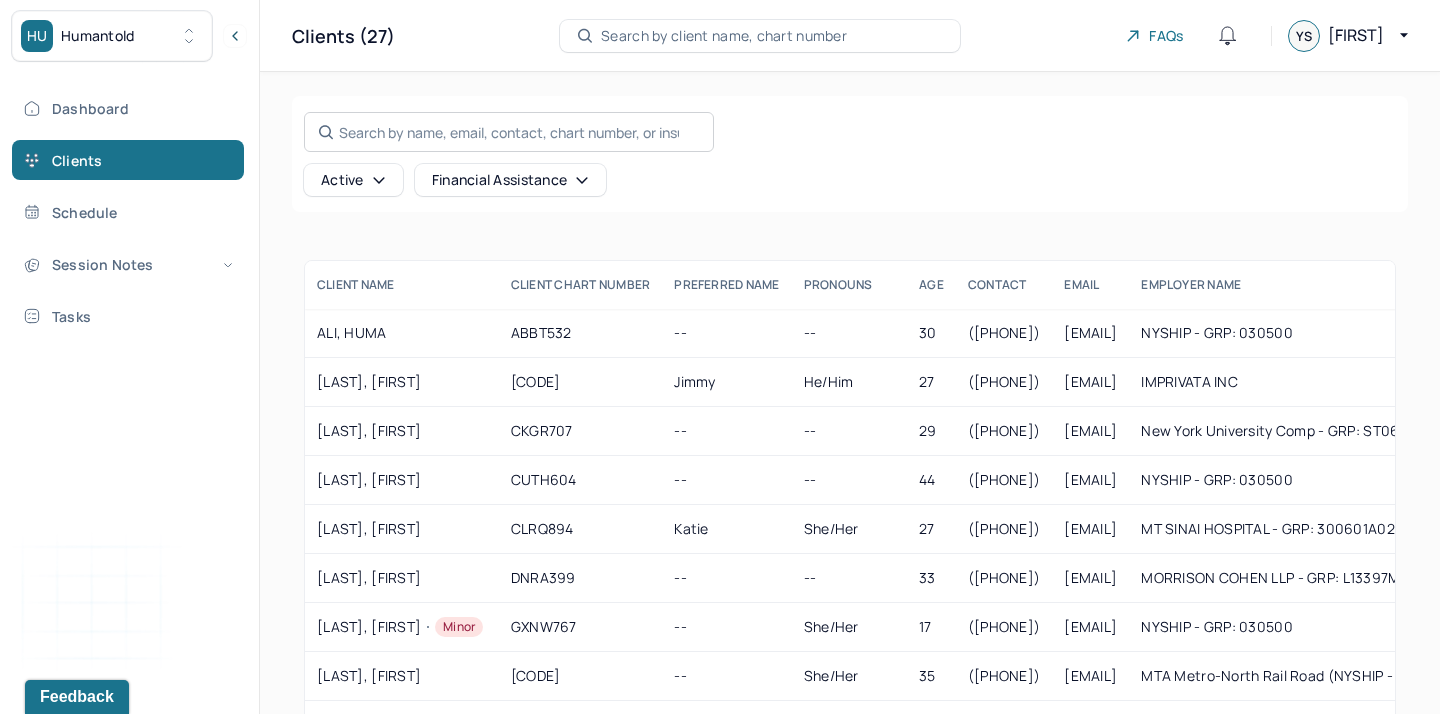 click on "Search by name, email, contact, chart number, or insurance id..." at bounding box center (509, 132) 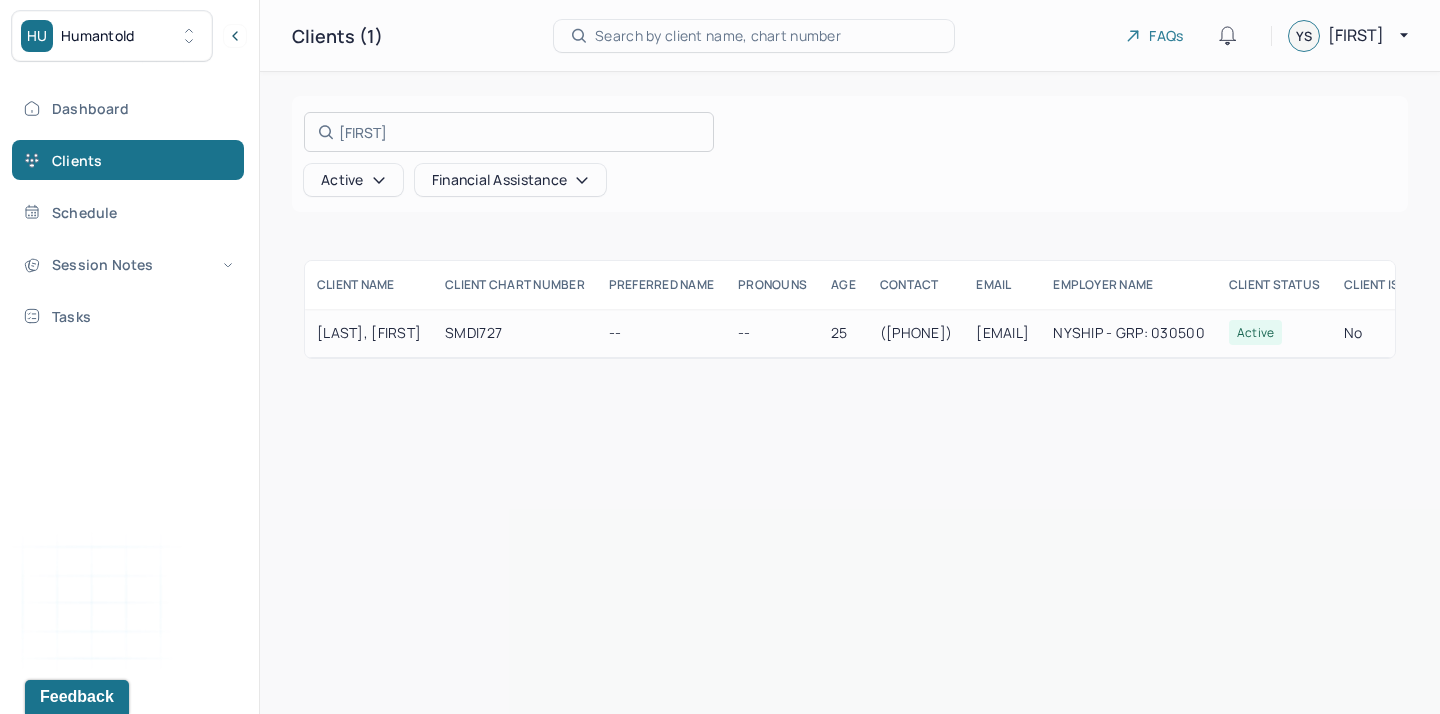 type on "[FIRST]" 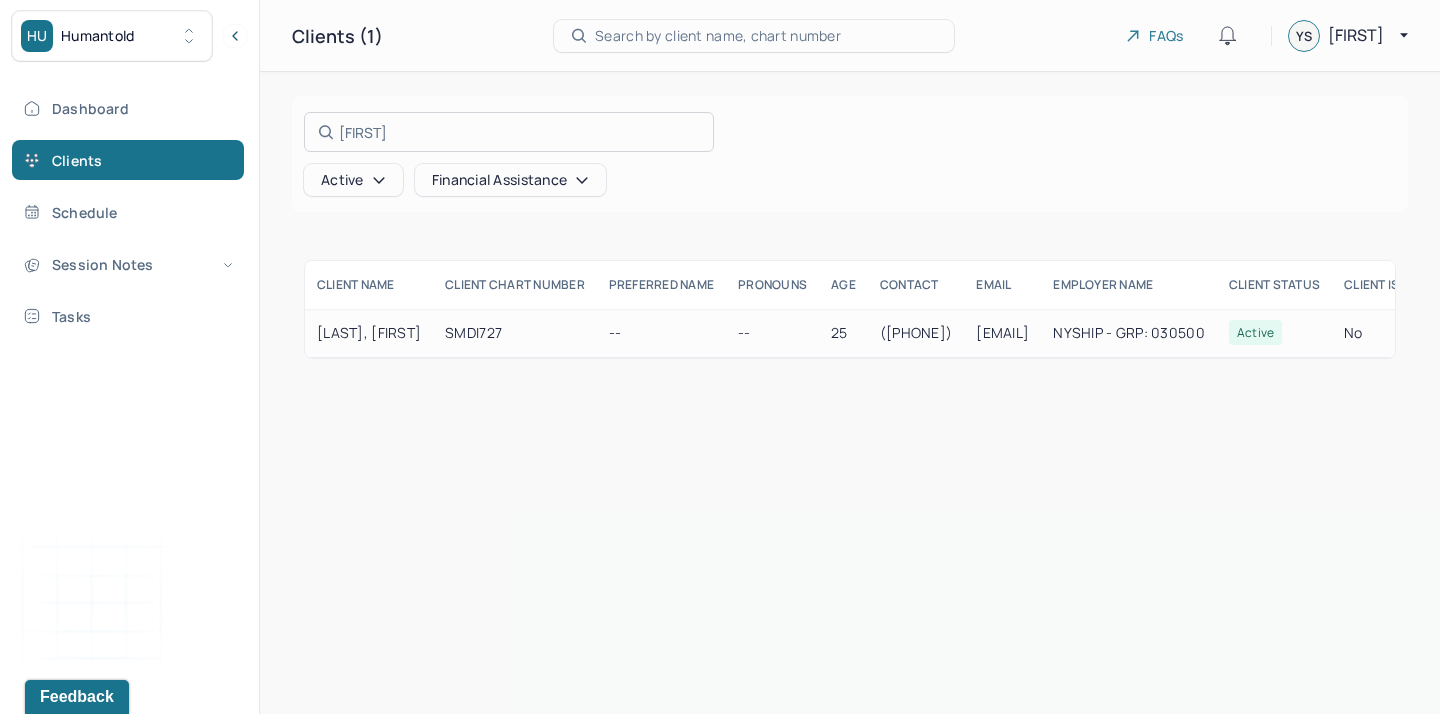 click at bounding box center (720, 357) 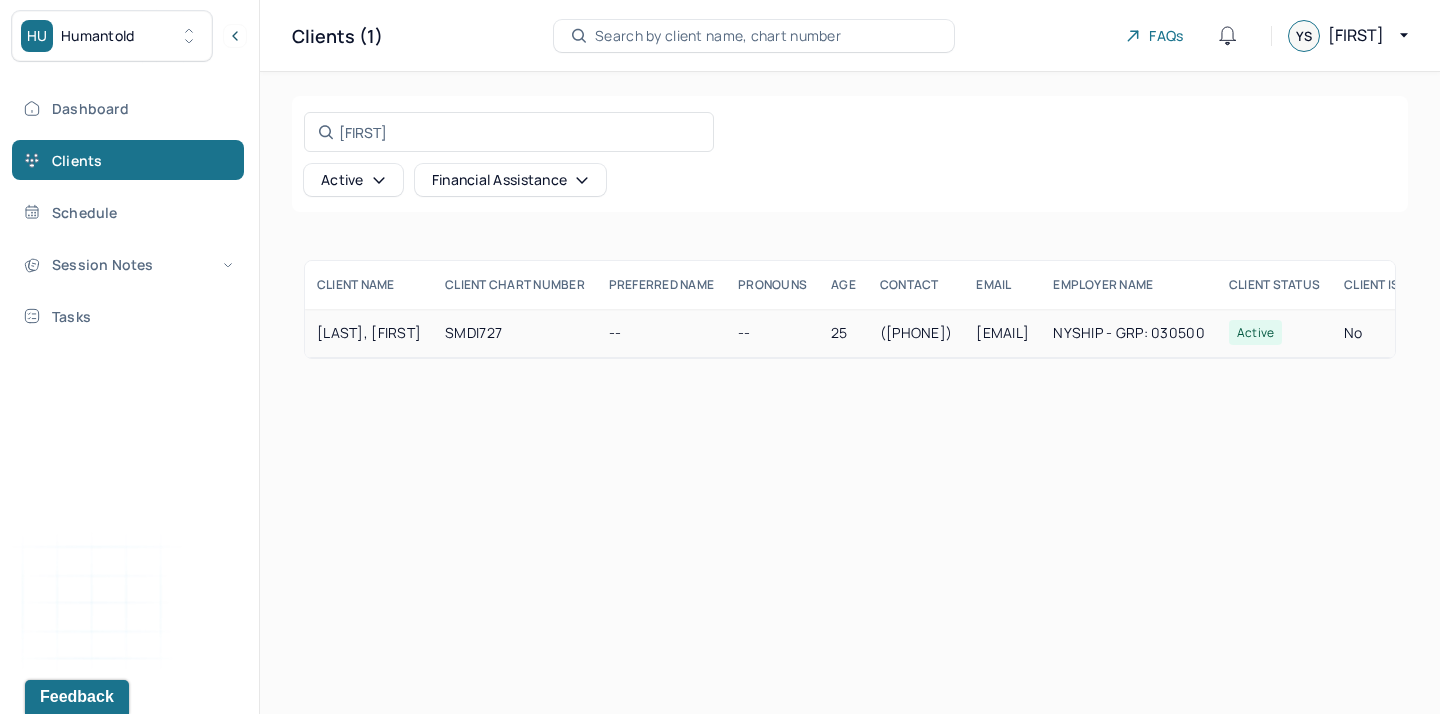 click on "[LAST], [FIRST]" at bounding box center (369, 333) 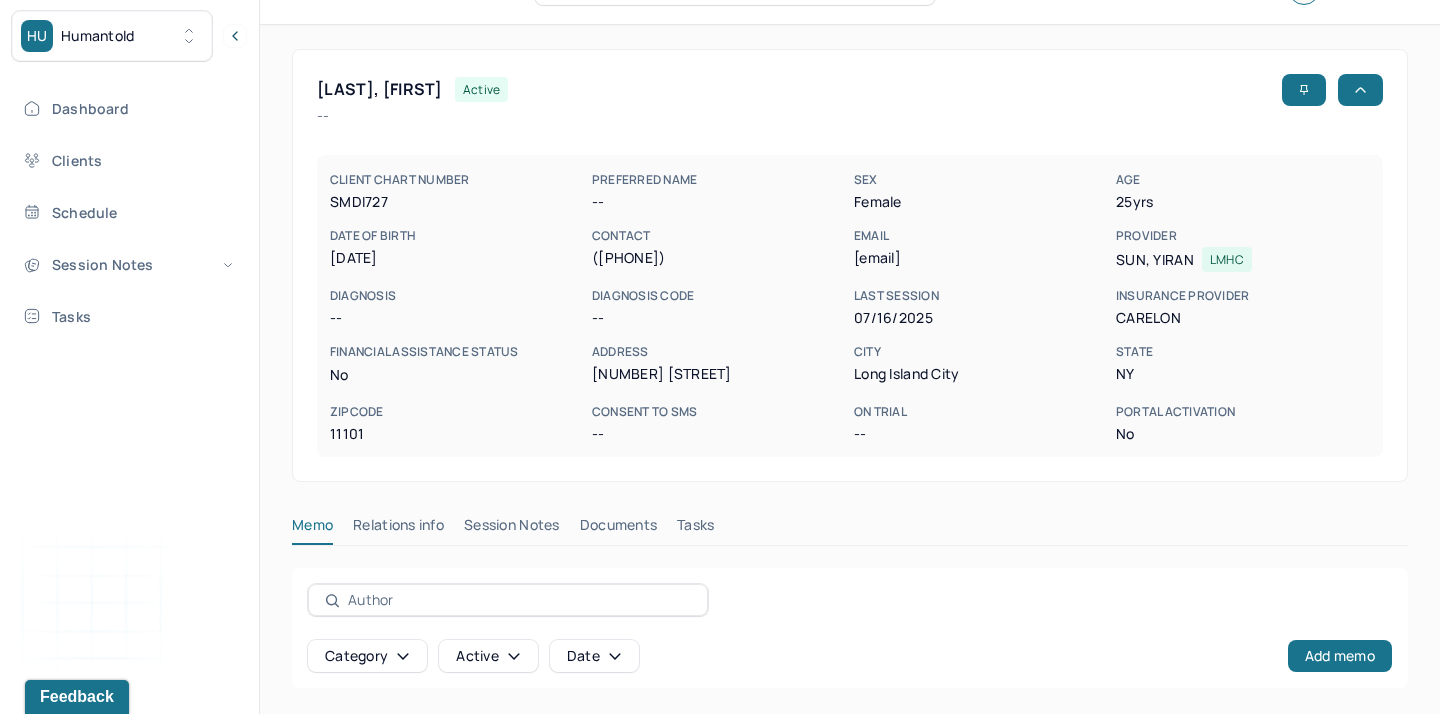 click on "Session Notes" at bounding box center (512, 529) 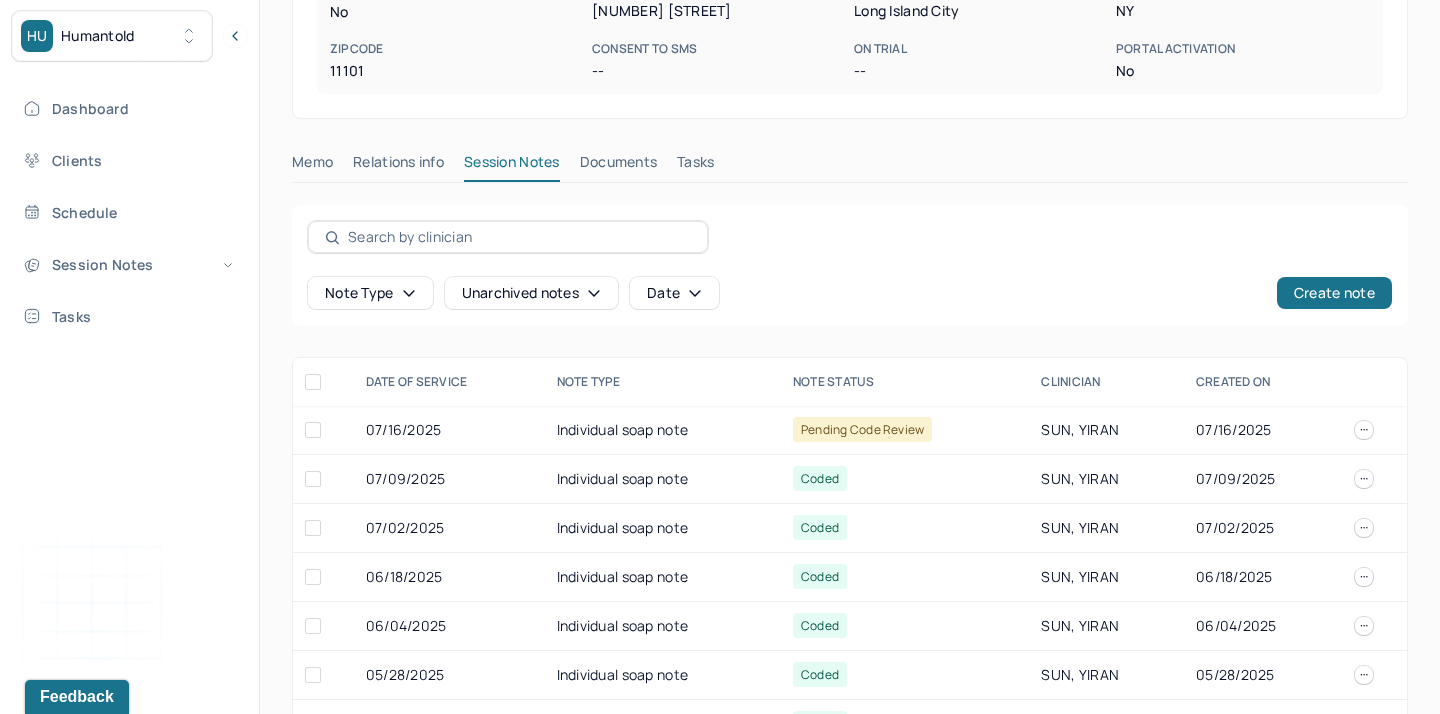 scroll, scrollTop: 431, scrollLeft: 0, axis: vertical 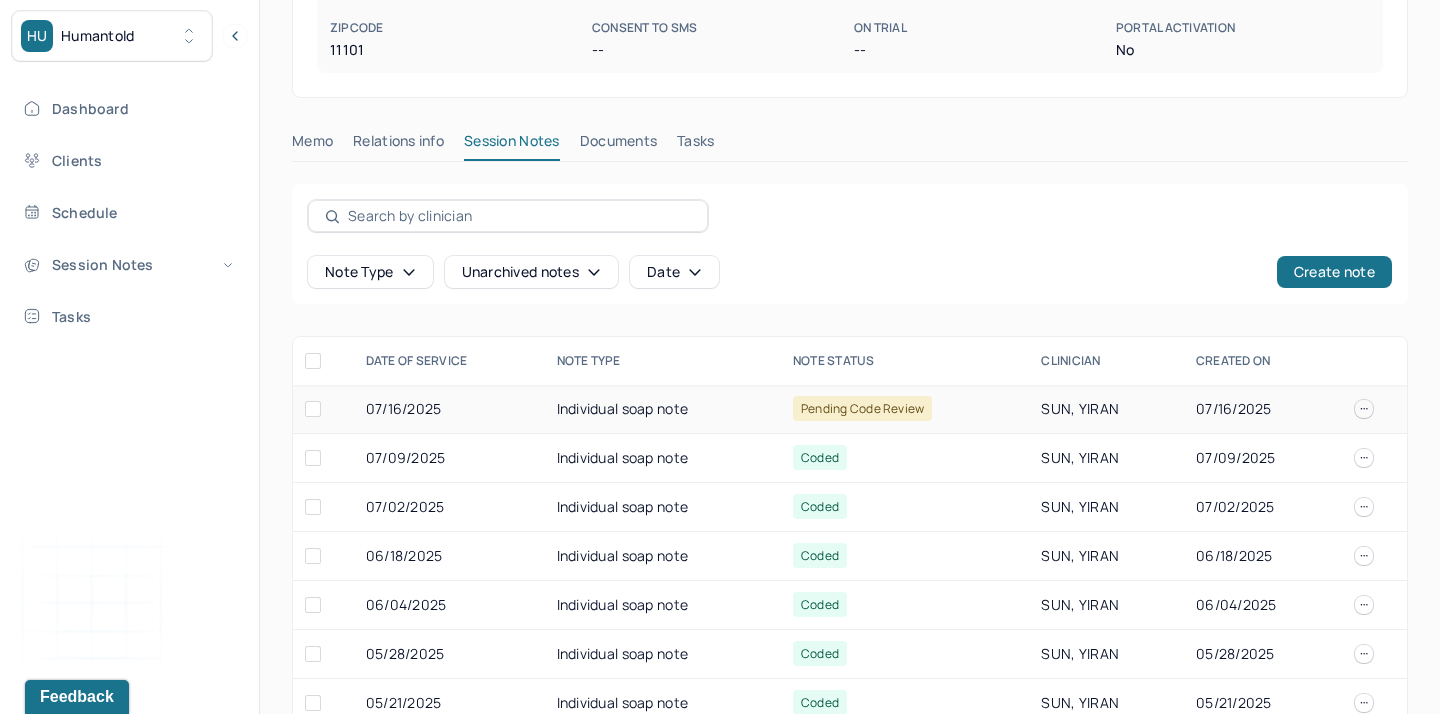 click on "Individual soap note" at bounding box center (663, 409) 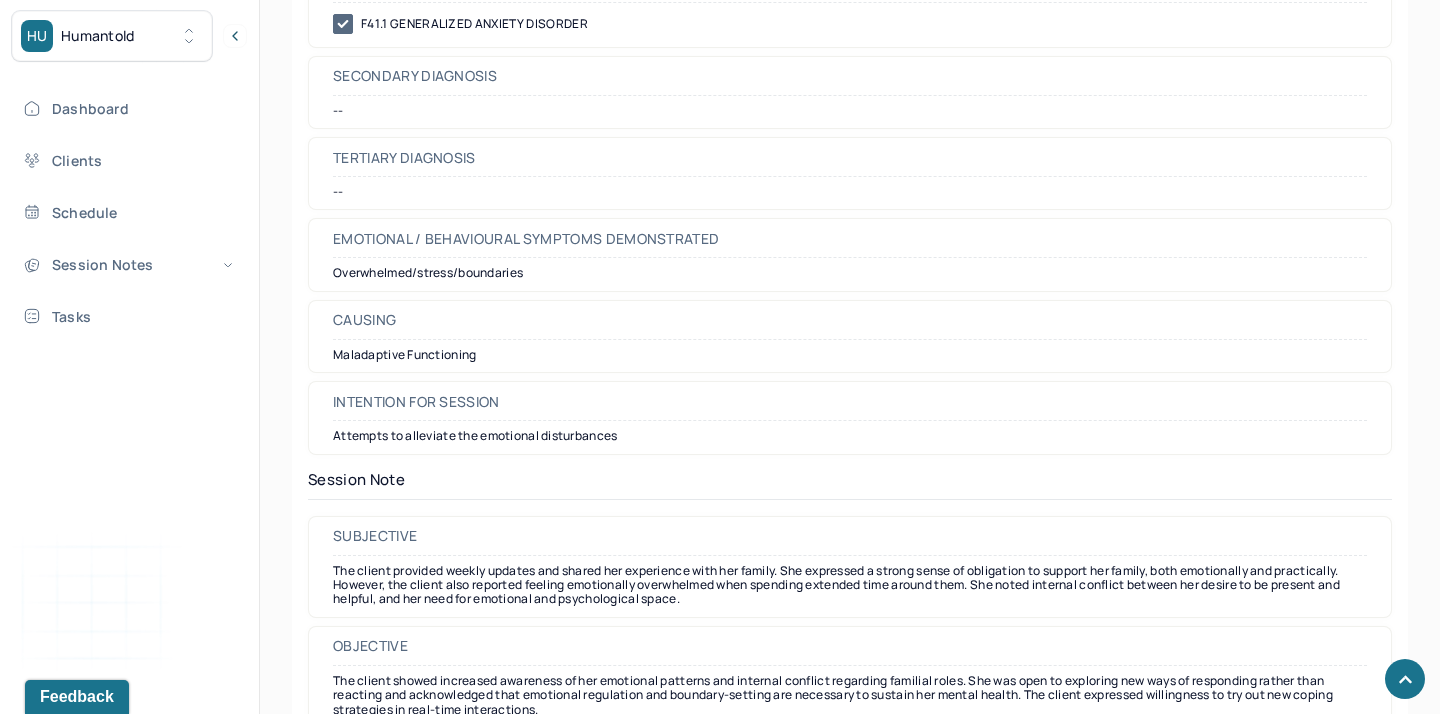 scroll, scrollTop: 1296, scrollLeft: 0, axis: vertical 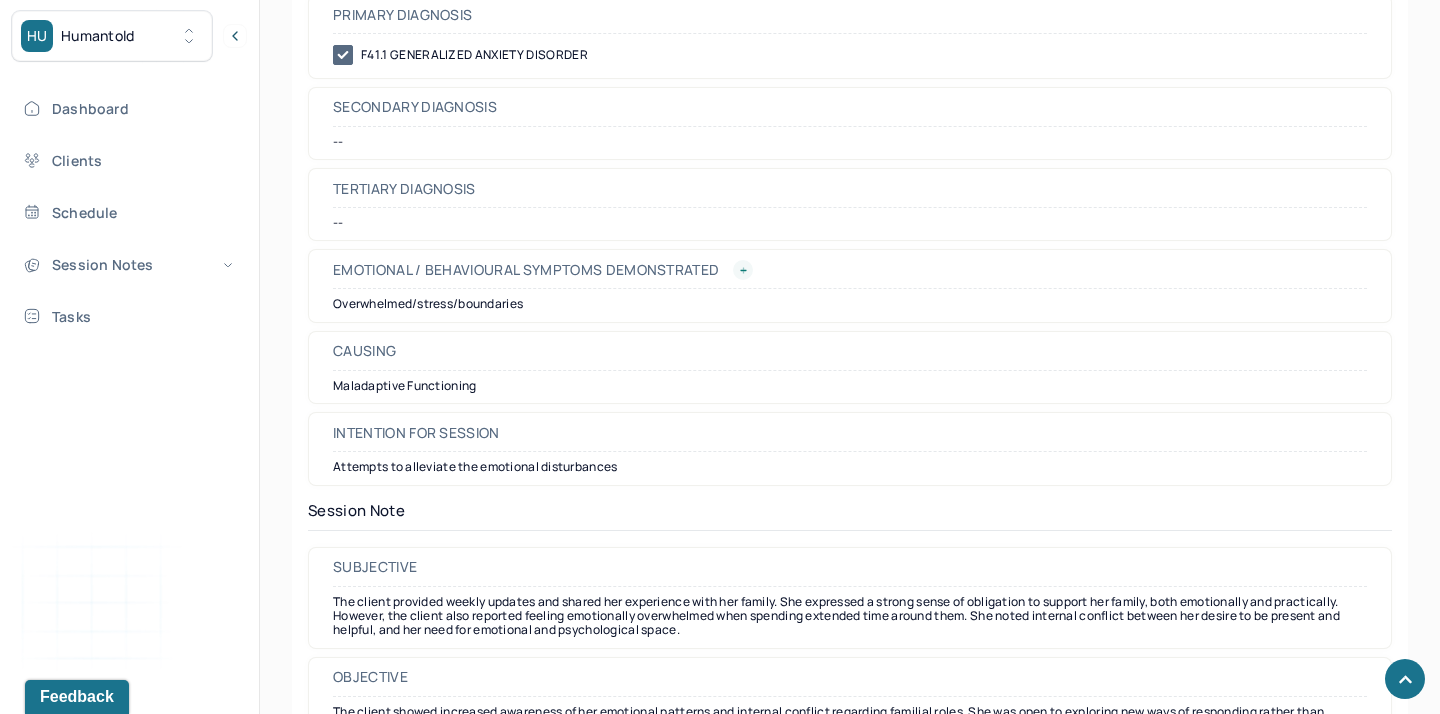click 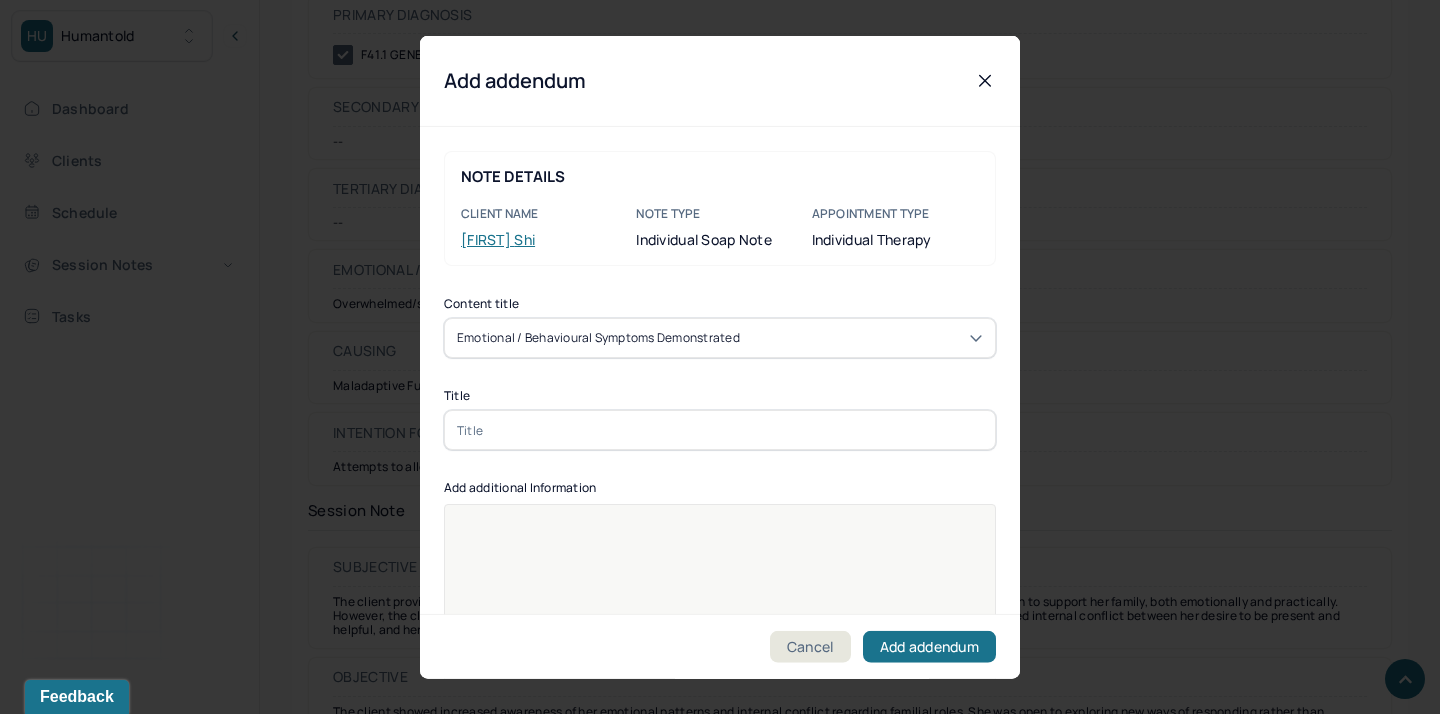 click at bounding box center [720, 430] 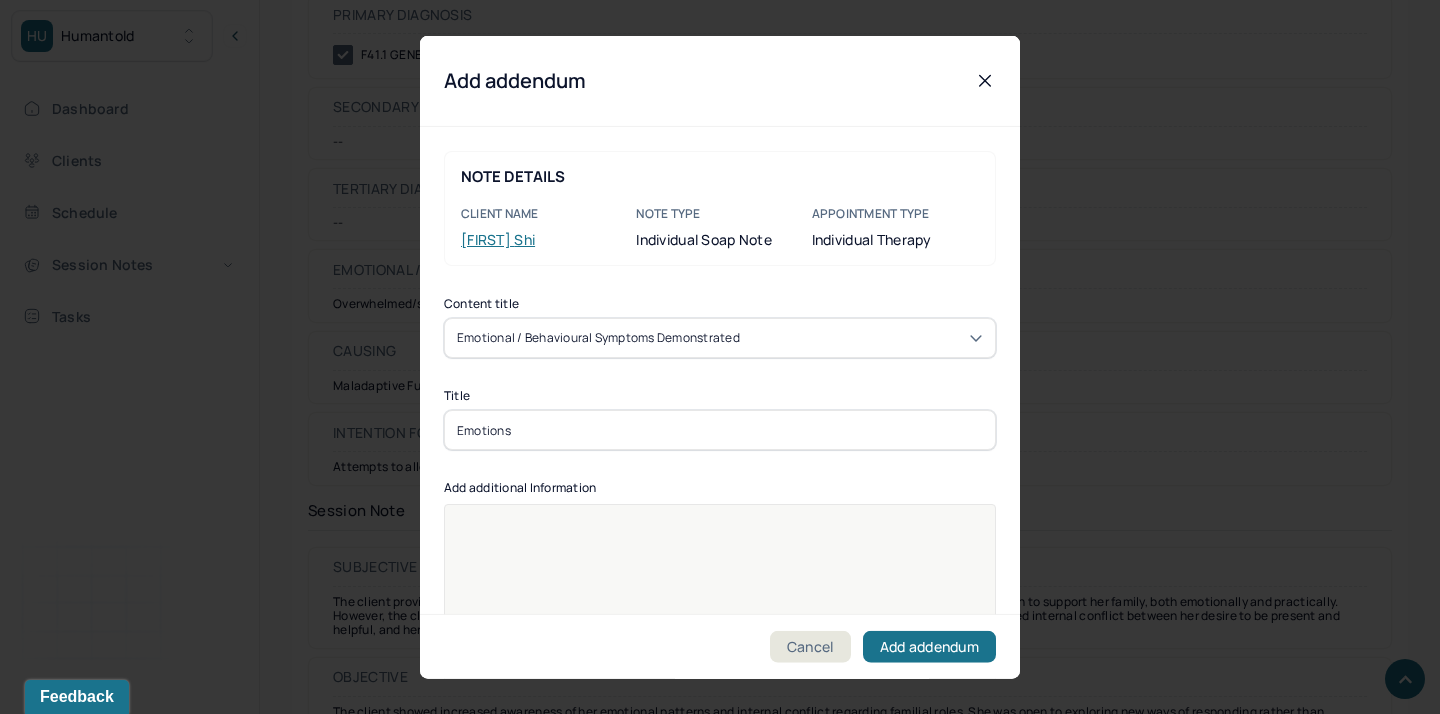 type on "Emotions" 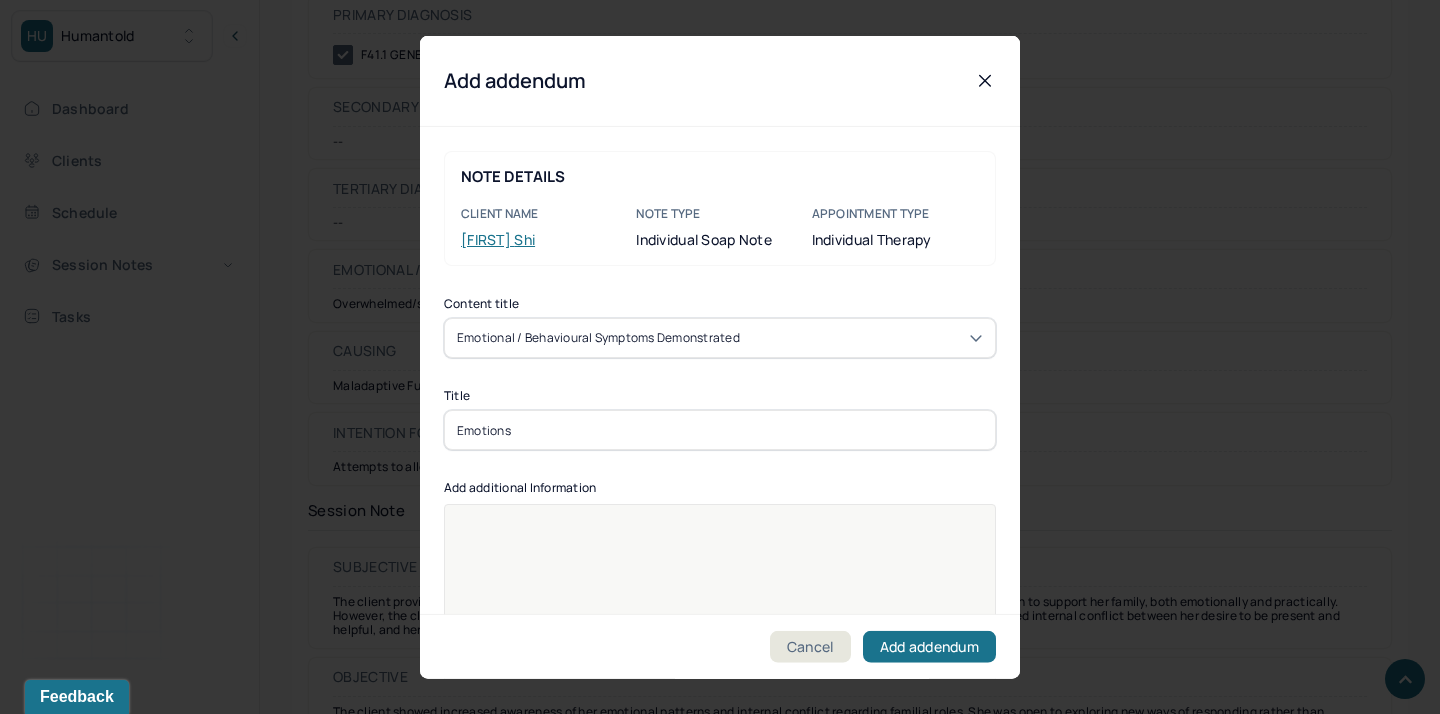 click at bounding box center (720, 617) 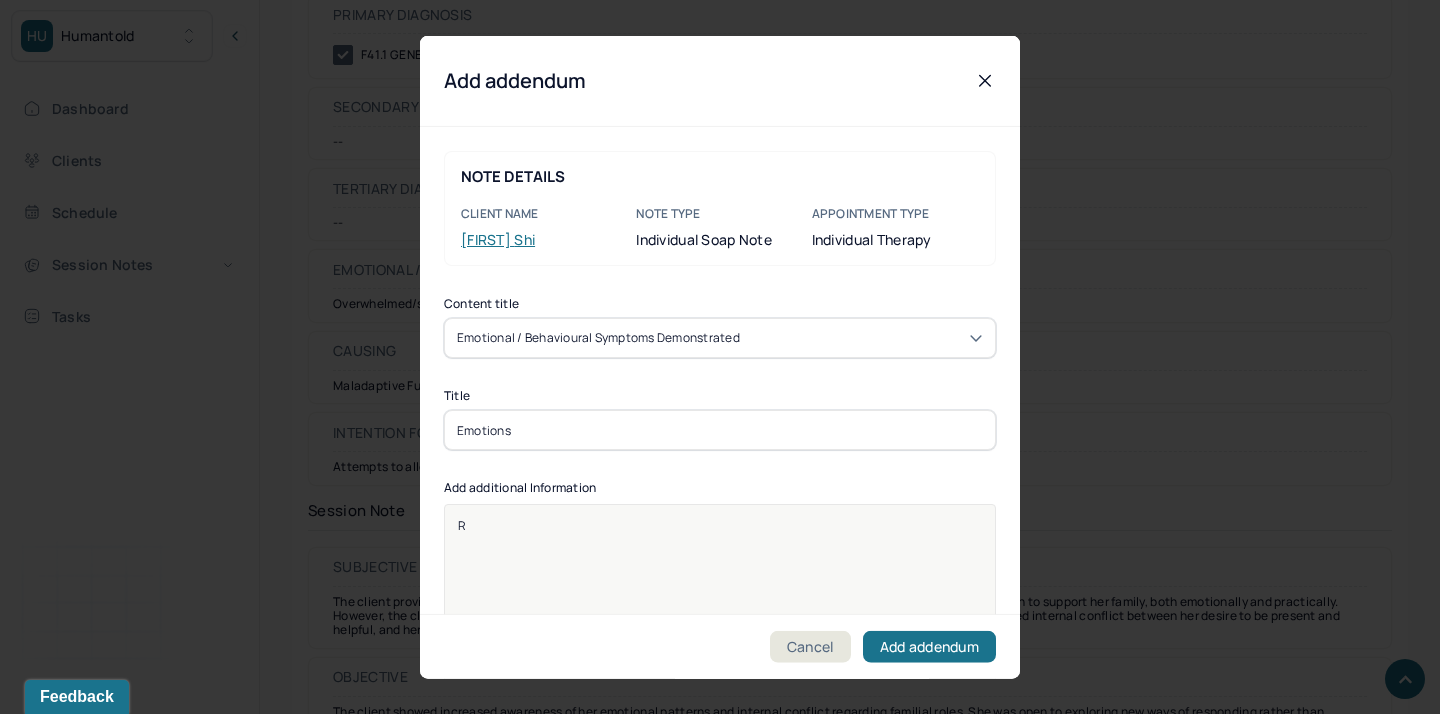 type 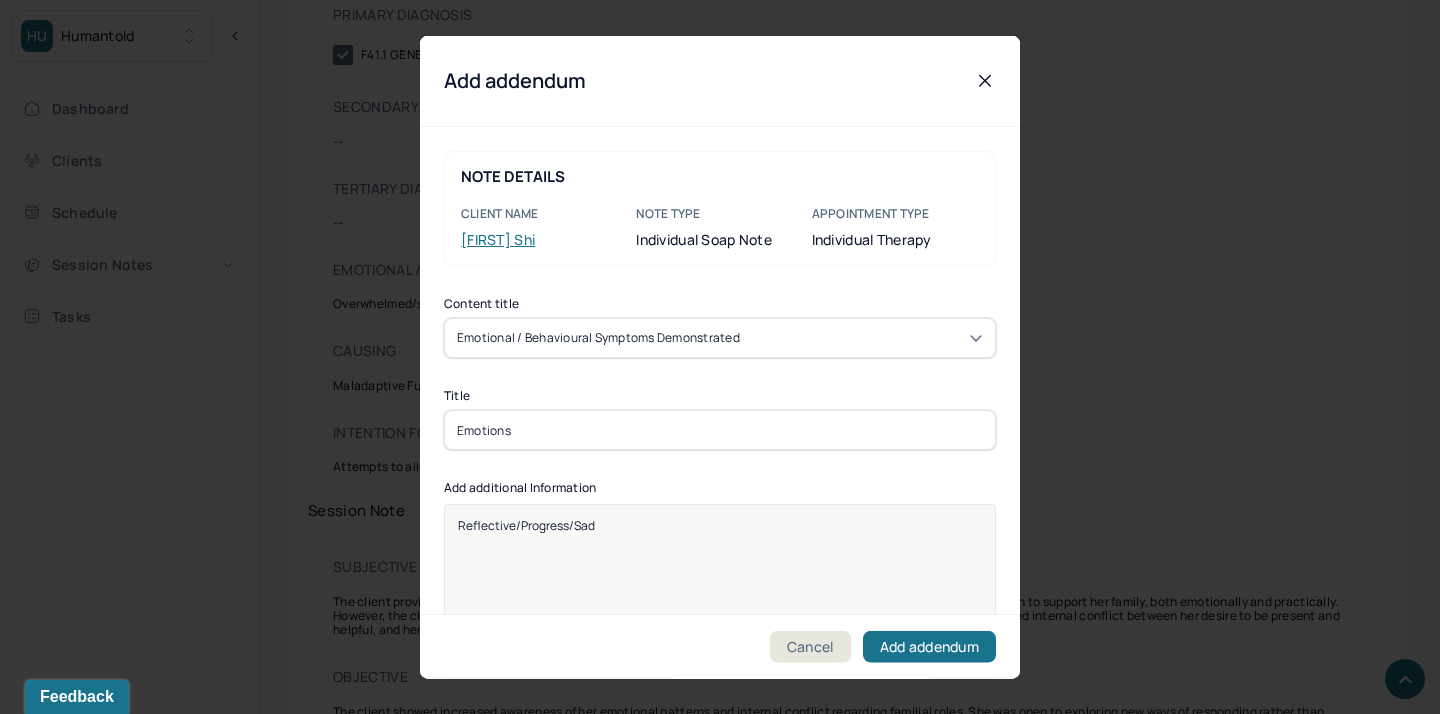 scroll, scrollTop: 294, scrollLeft: 0, axis: vertical 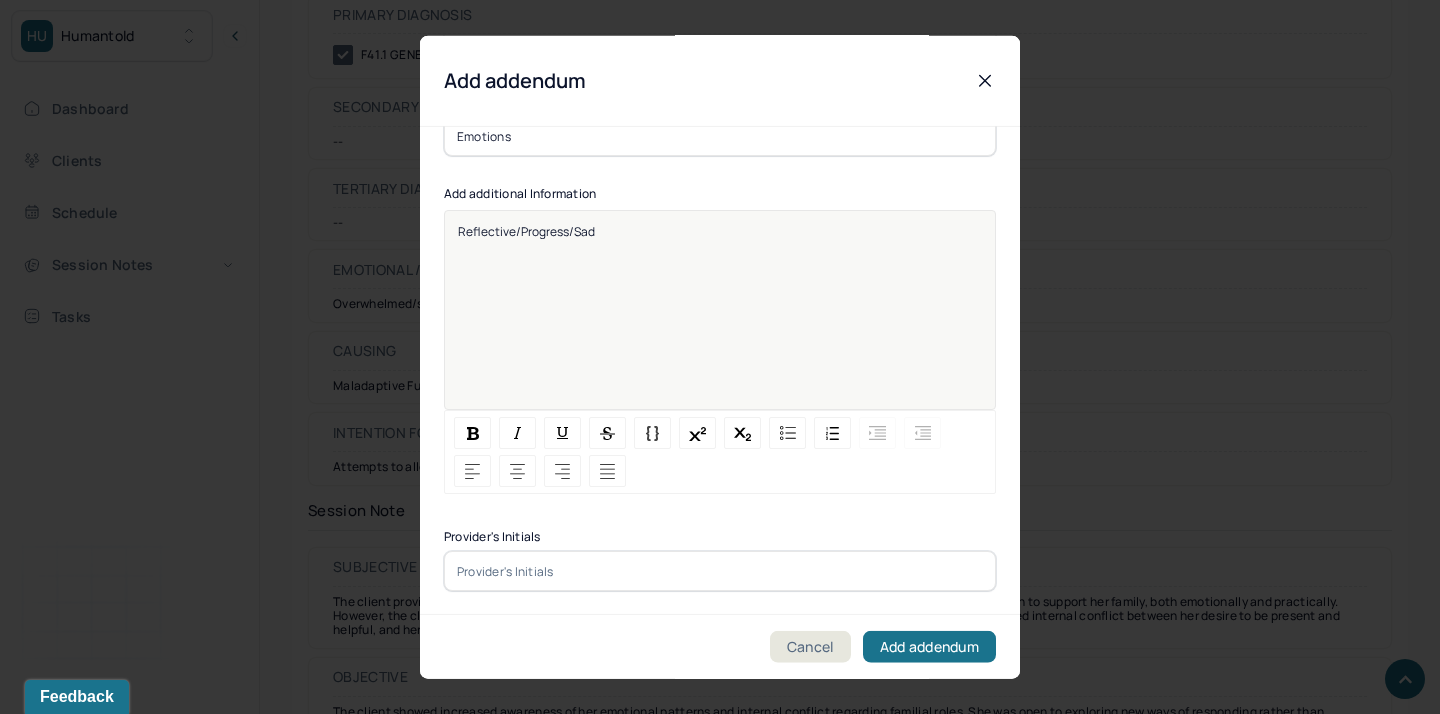 click at bounding box center [720, 571] 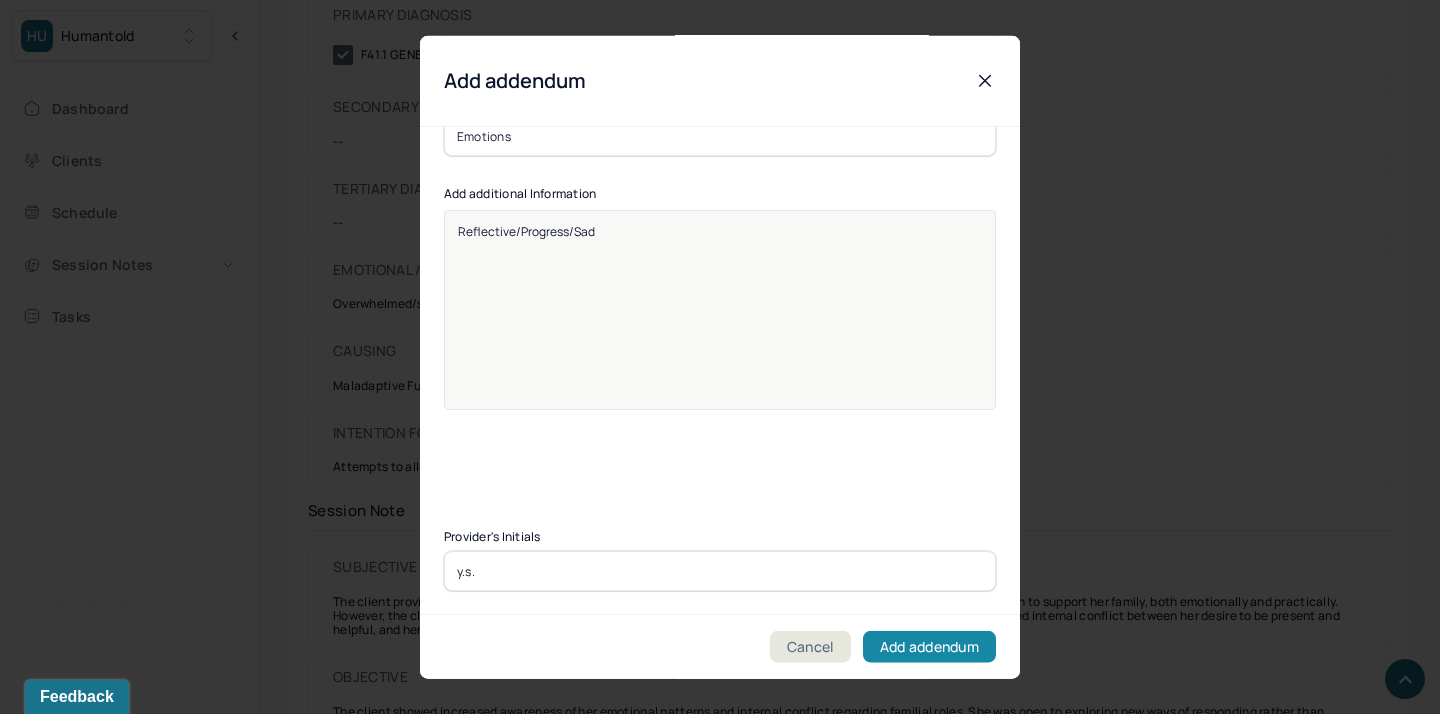 type on "y.s." 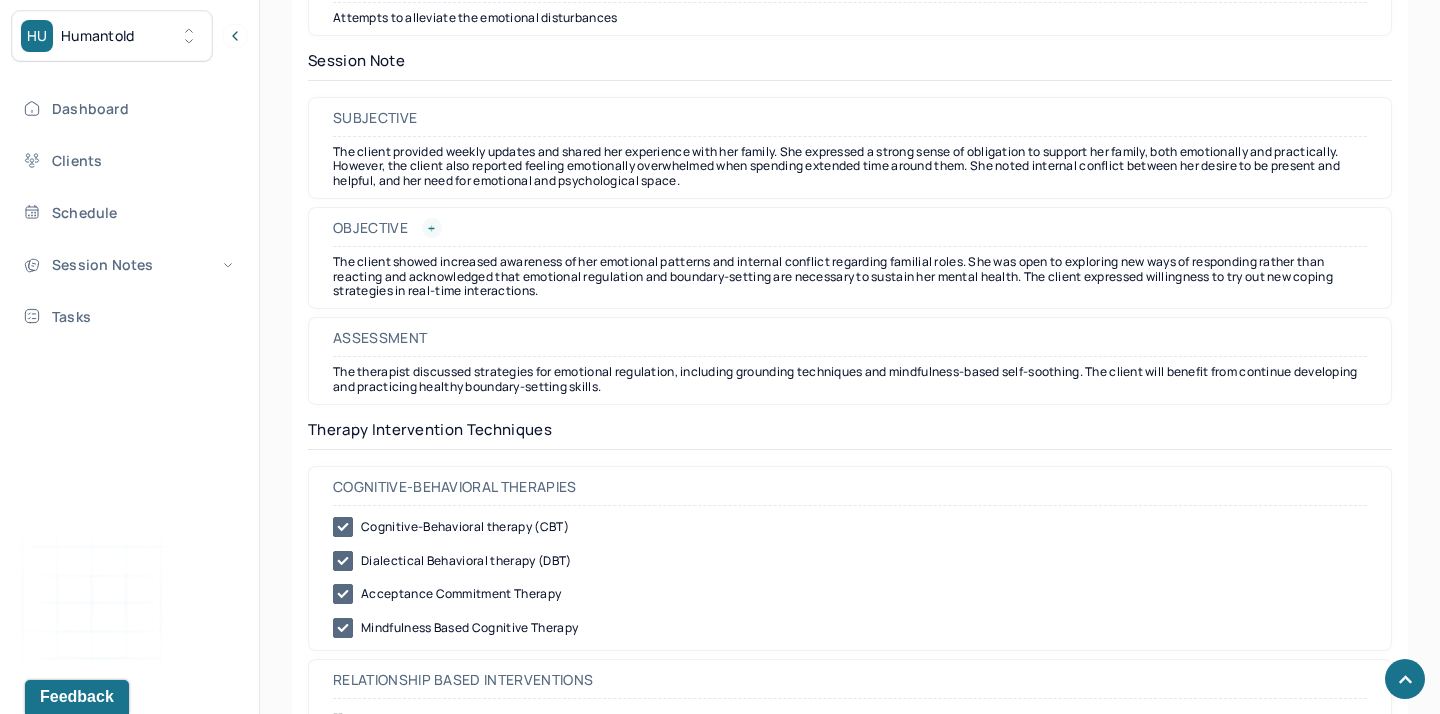 scroll, scrollTop: 1761, scrollLeft: 0, axis: vertical 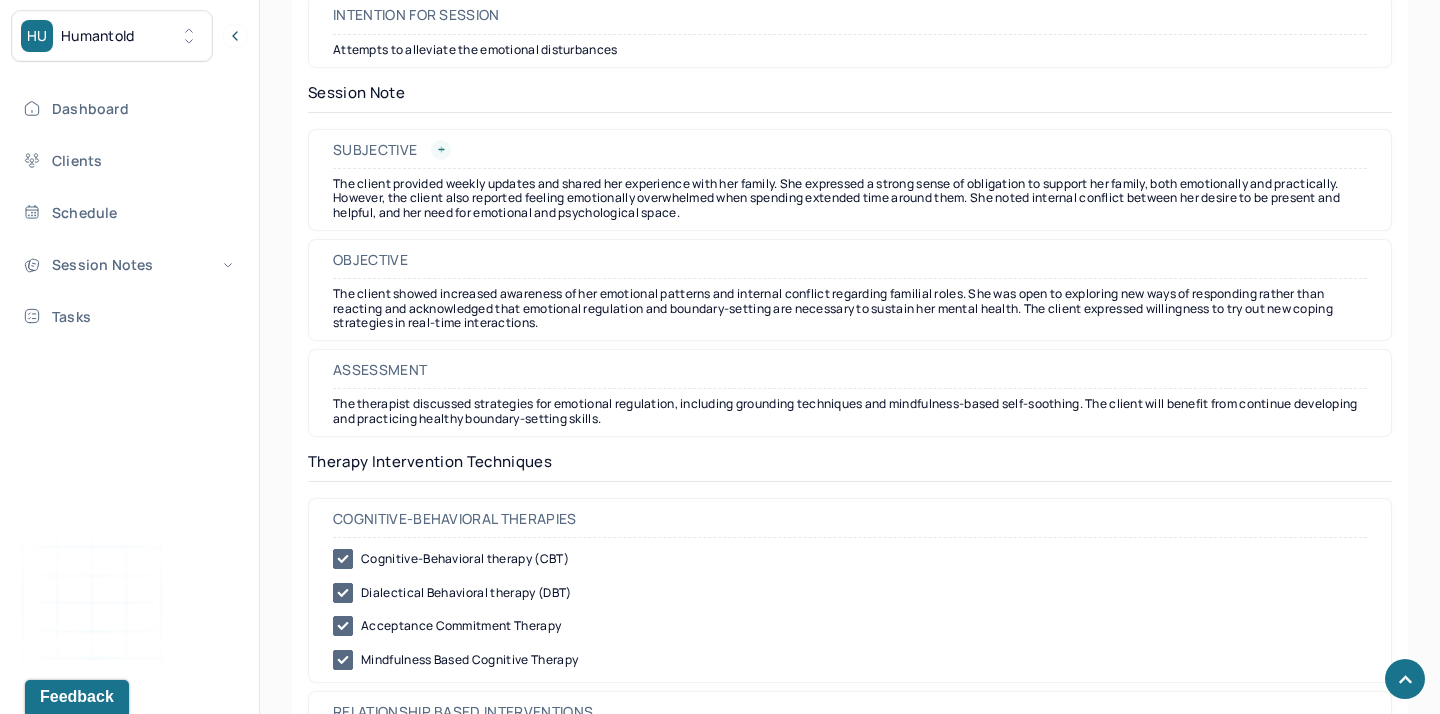 click 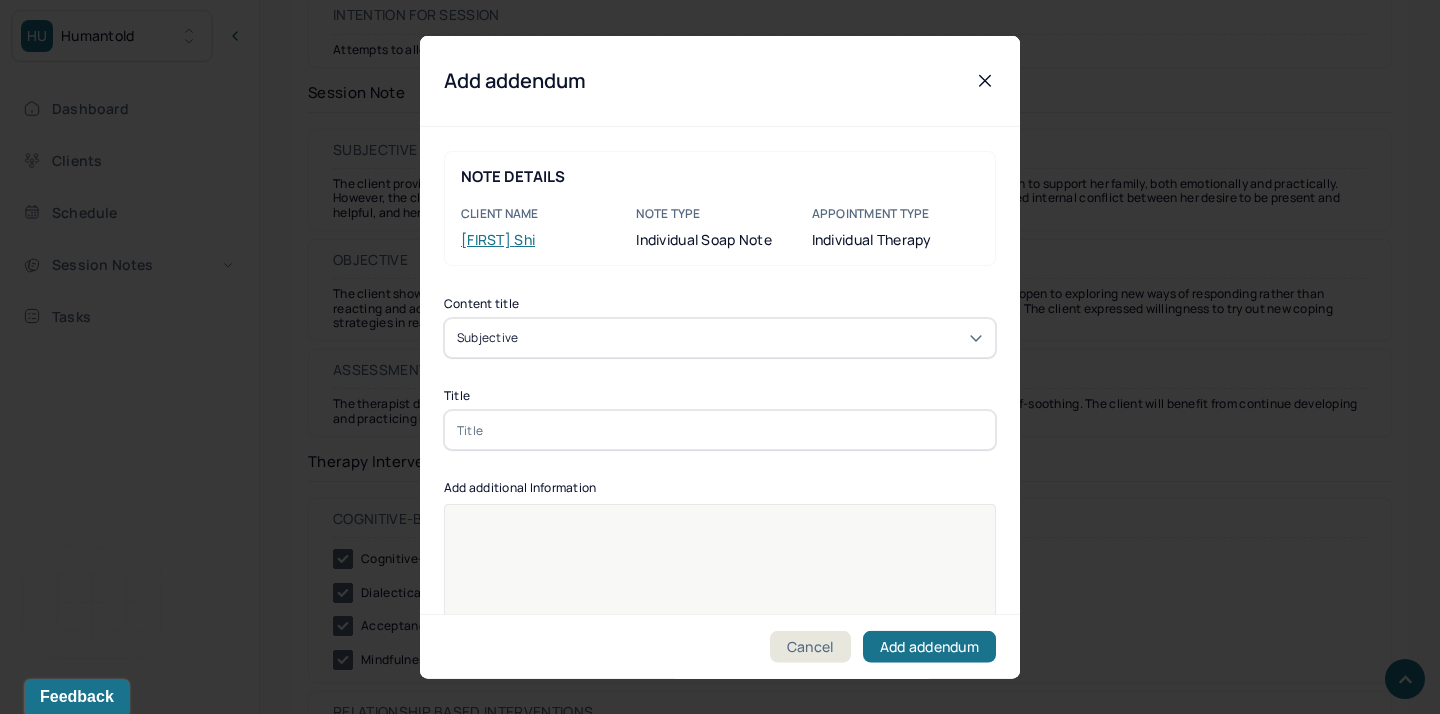 click at bounding box center (720, 430) 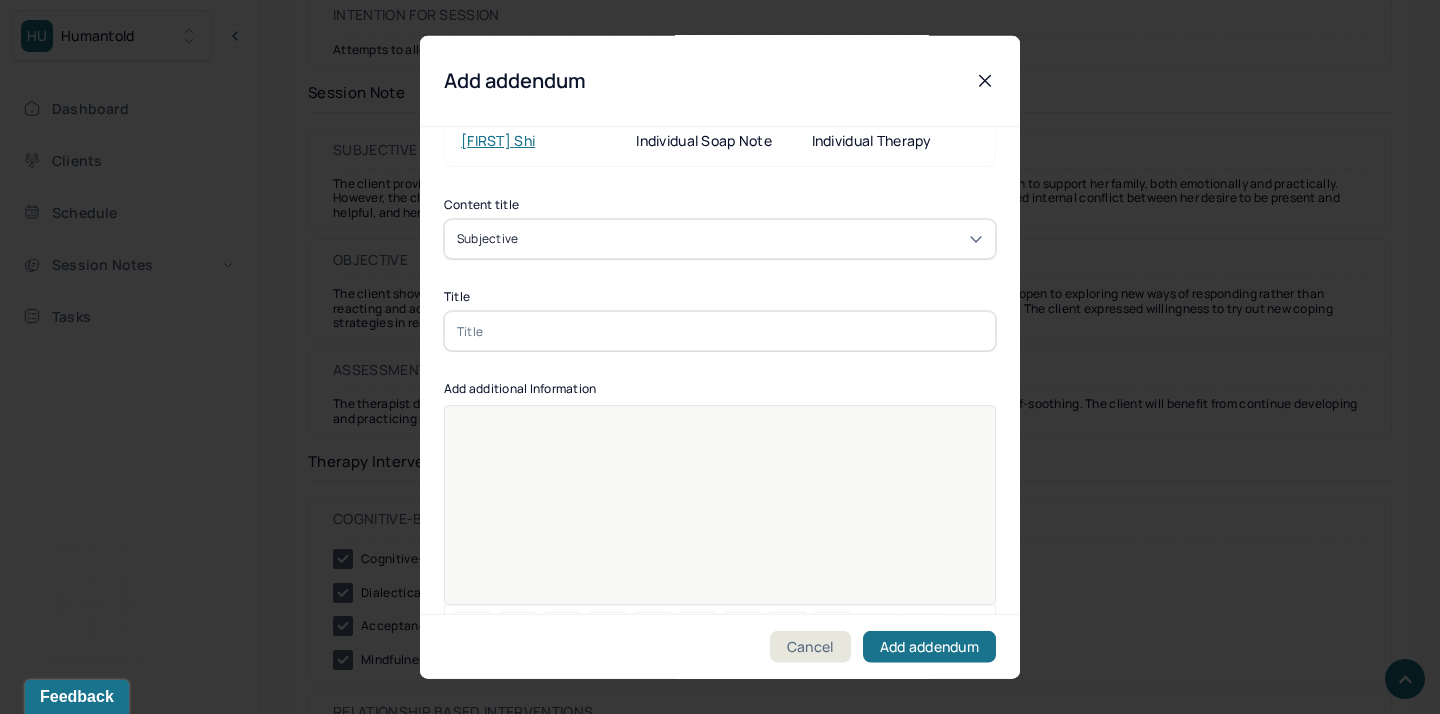 click at bounding box center (720, 518) 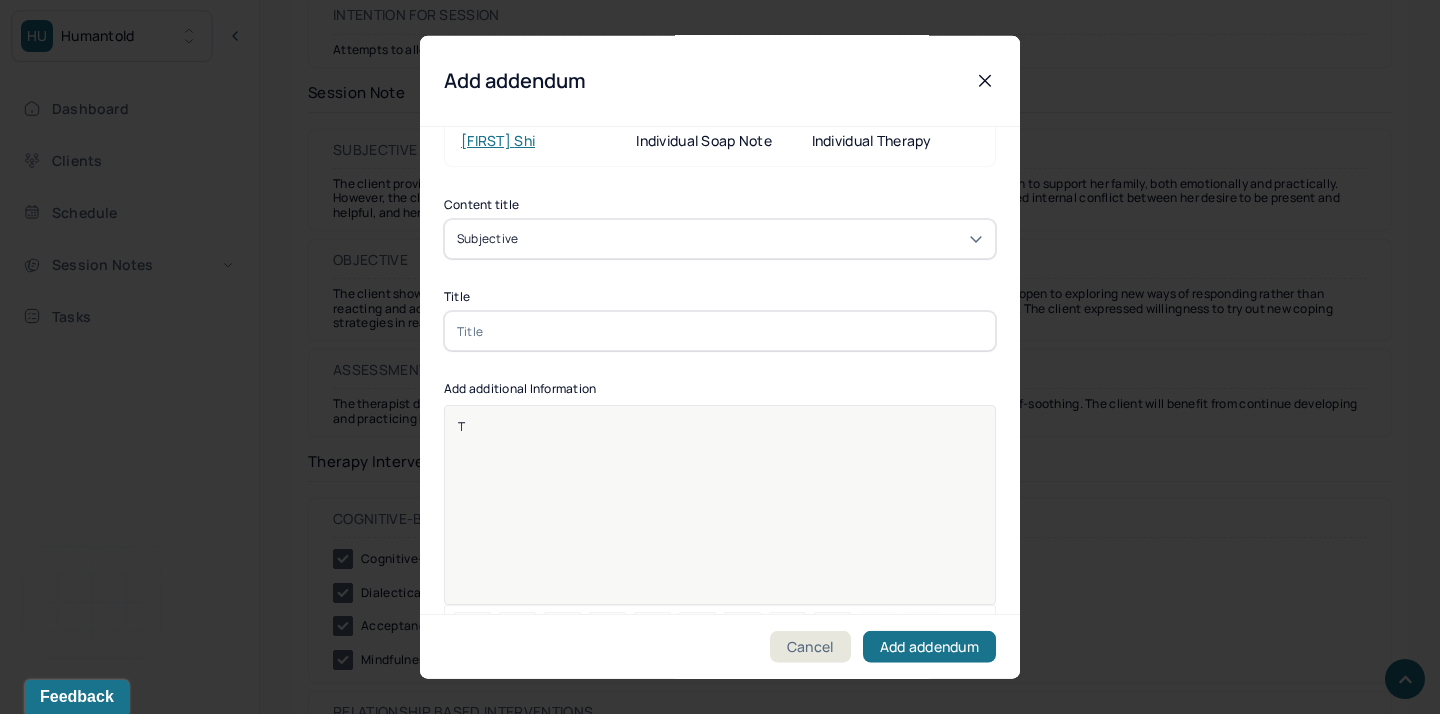 type 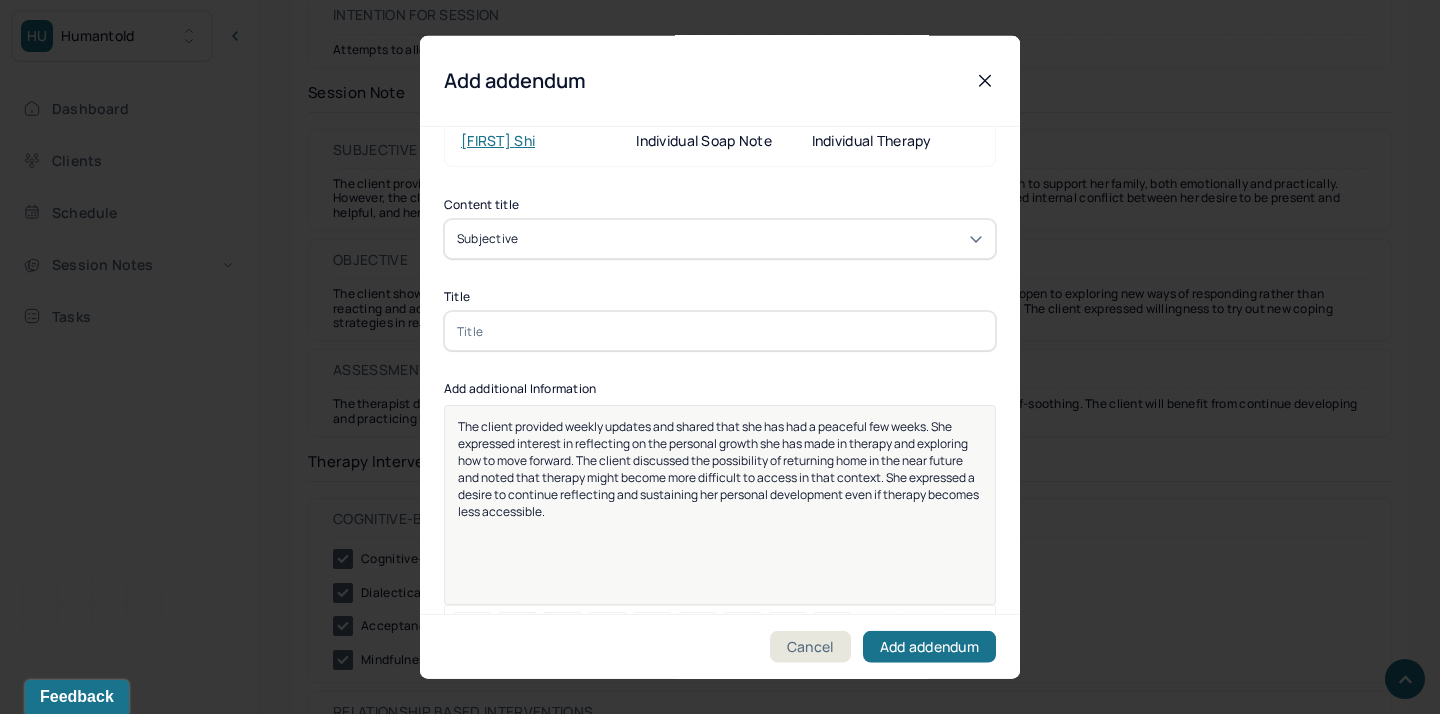 click at bounding box center [720, 331] 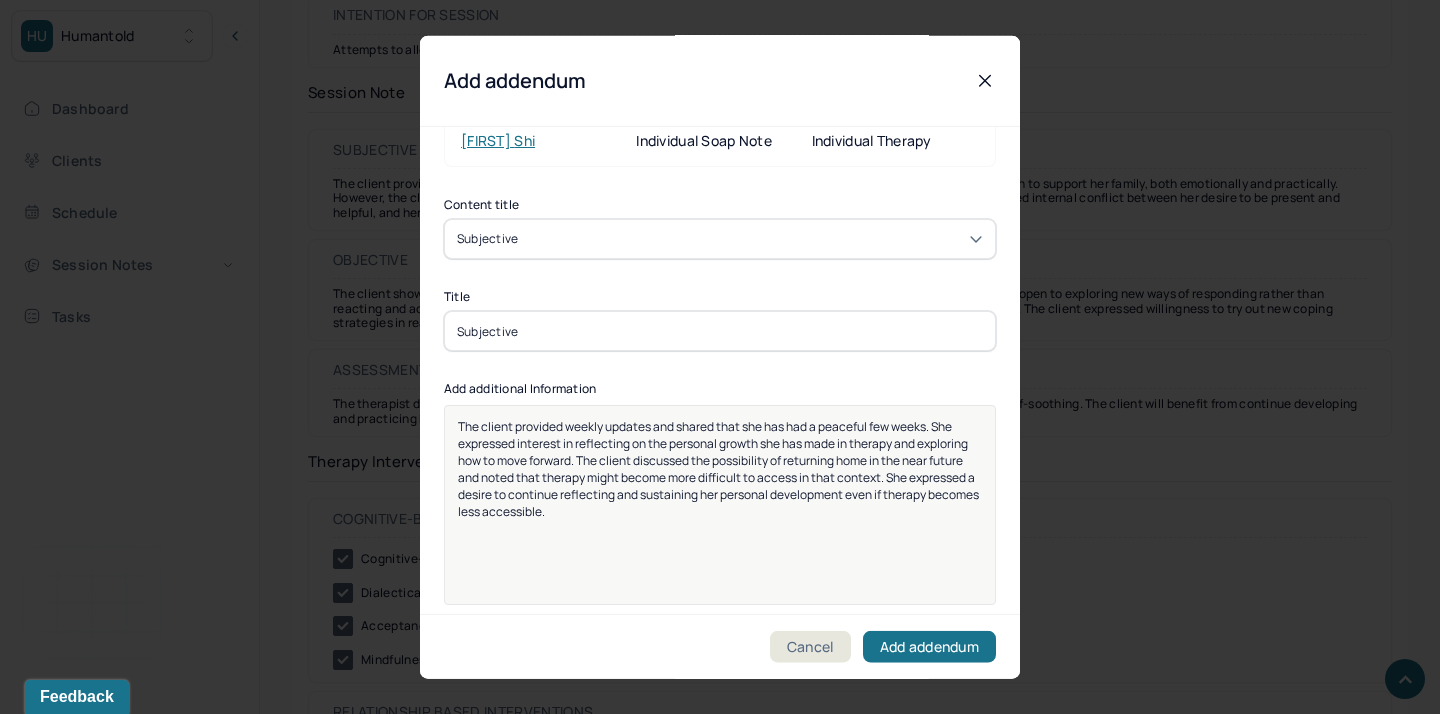 scroll, scrollTop: 25, scrollLeft: 0, axis: vertical 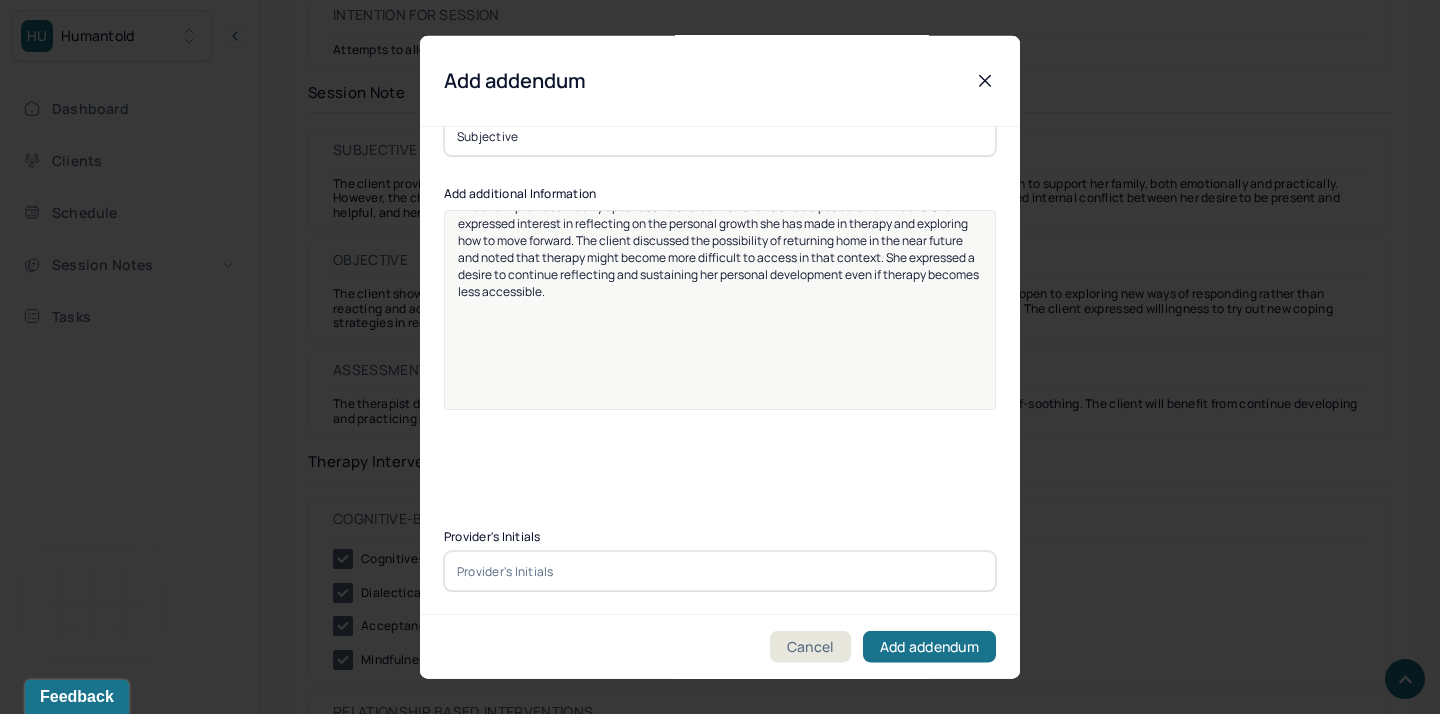 type on "Subjective" 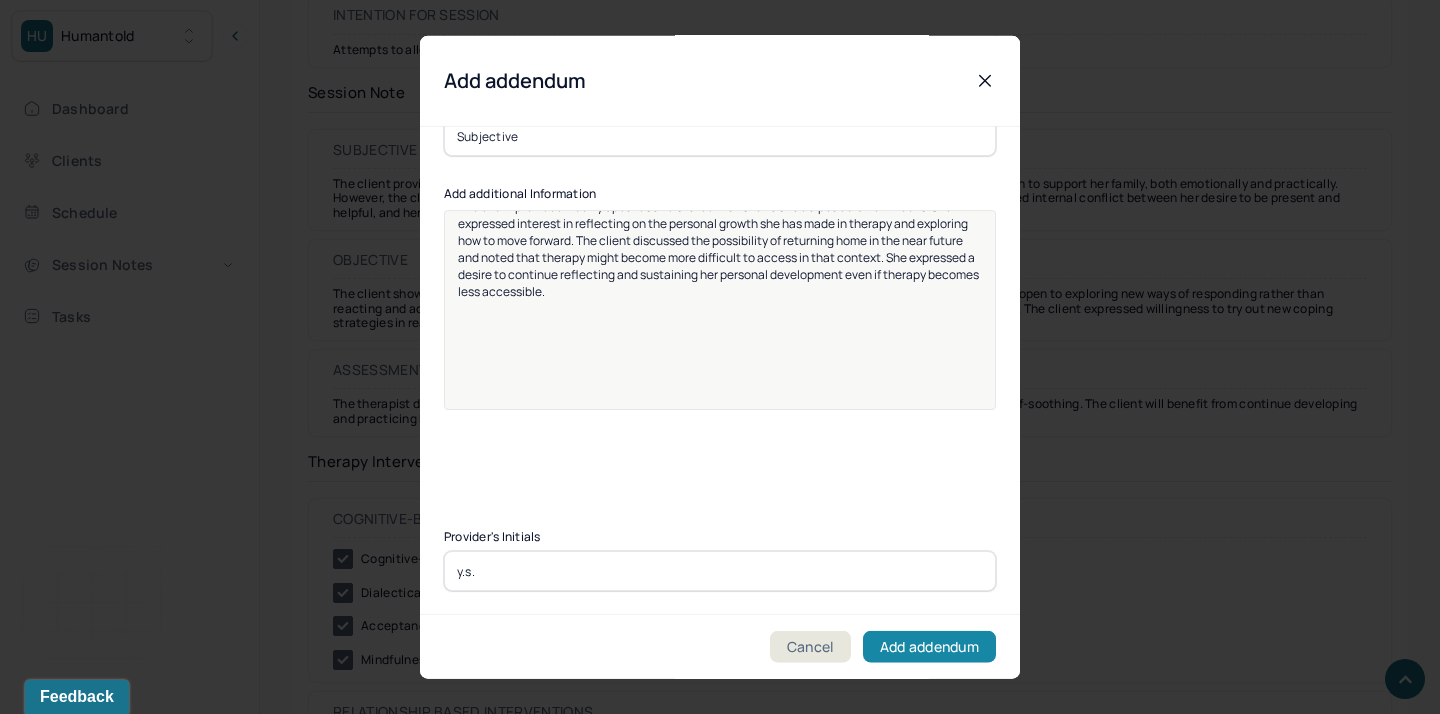 type on "y.s." 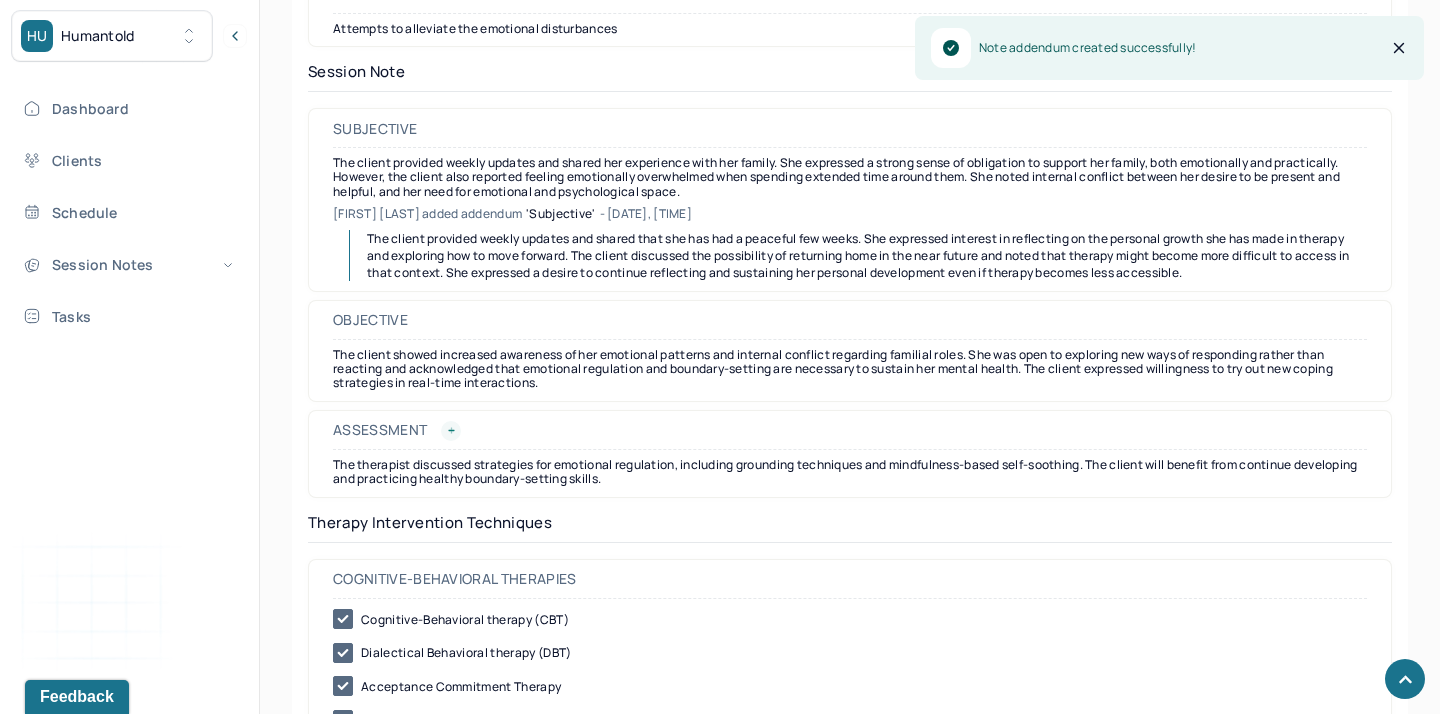 scroll, scrollTop: 1784, scrollLeft: 0, axis: vertical 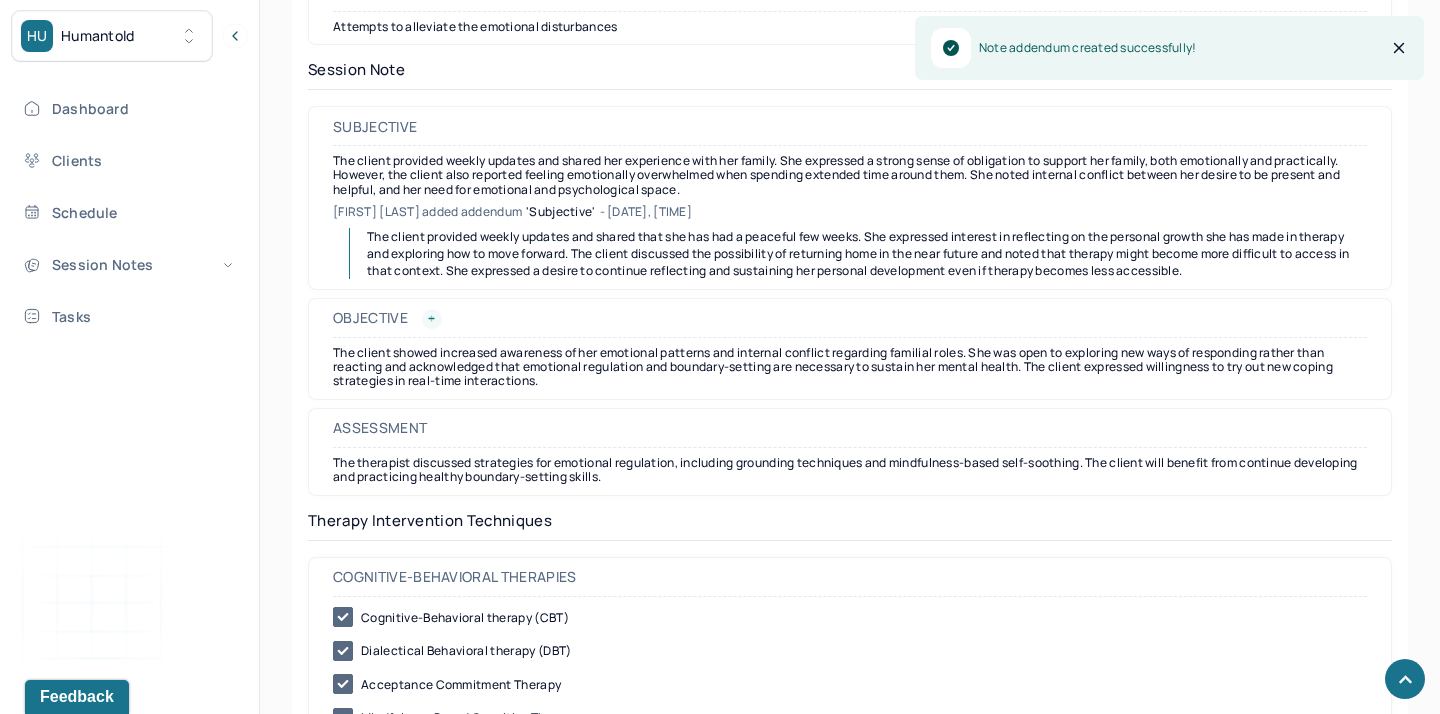 click at bounding box center [432, 319] 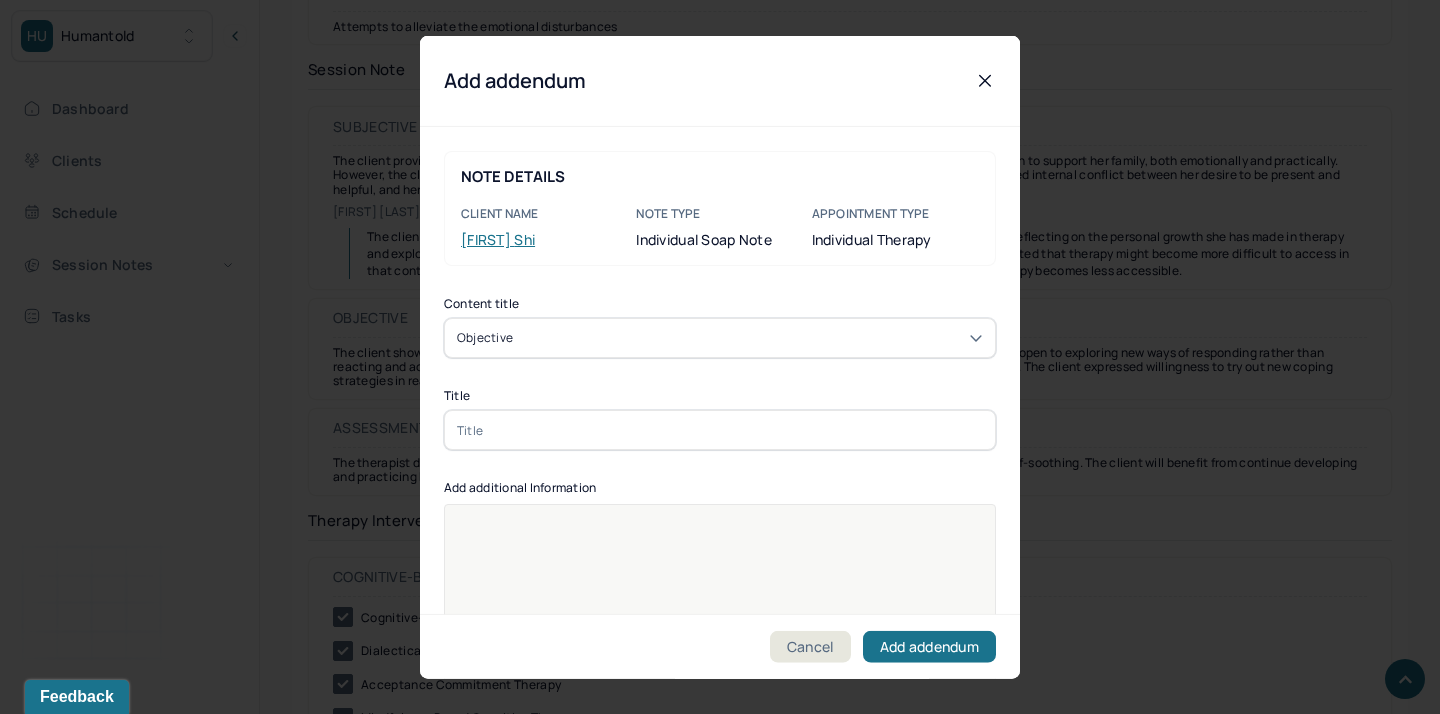 click at bounding box center [720, 430] 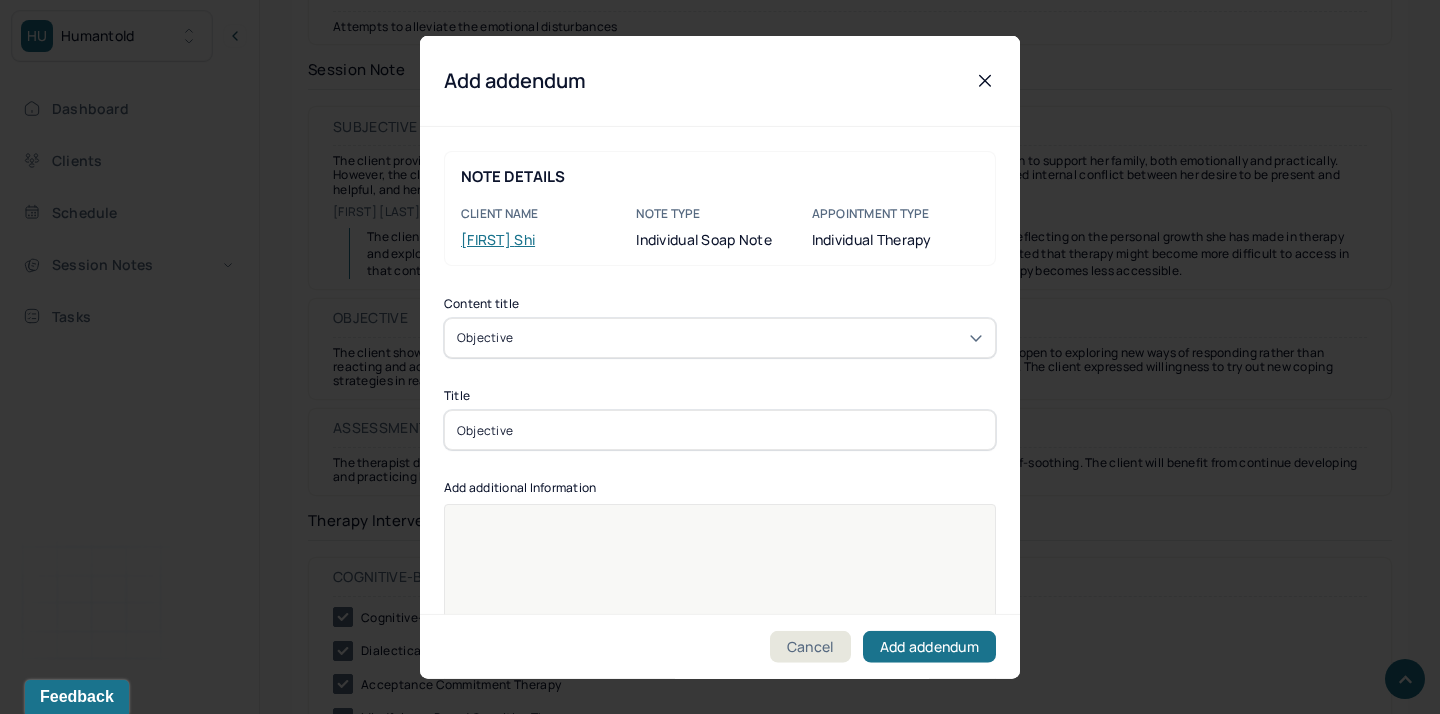 type on "Objective" 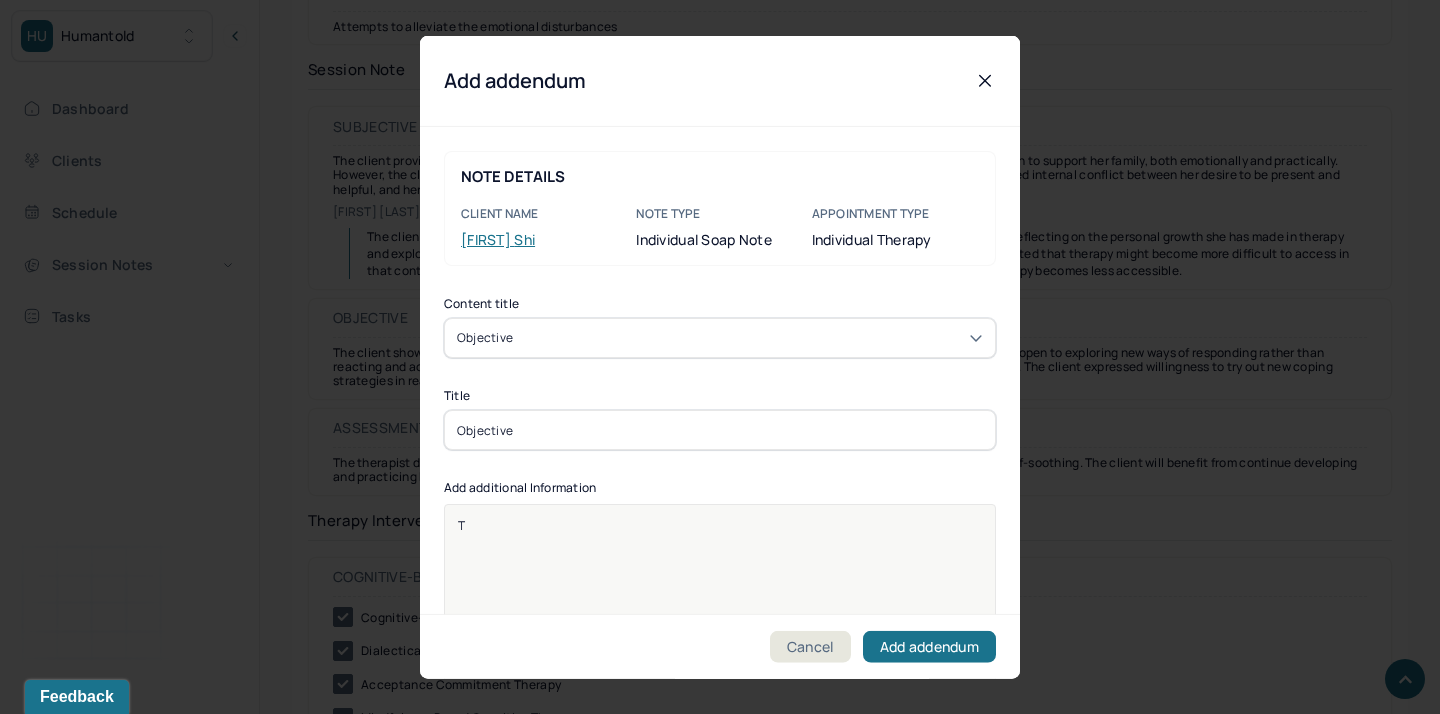 type 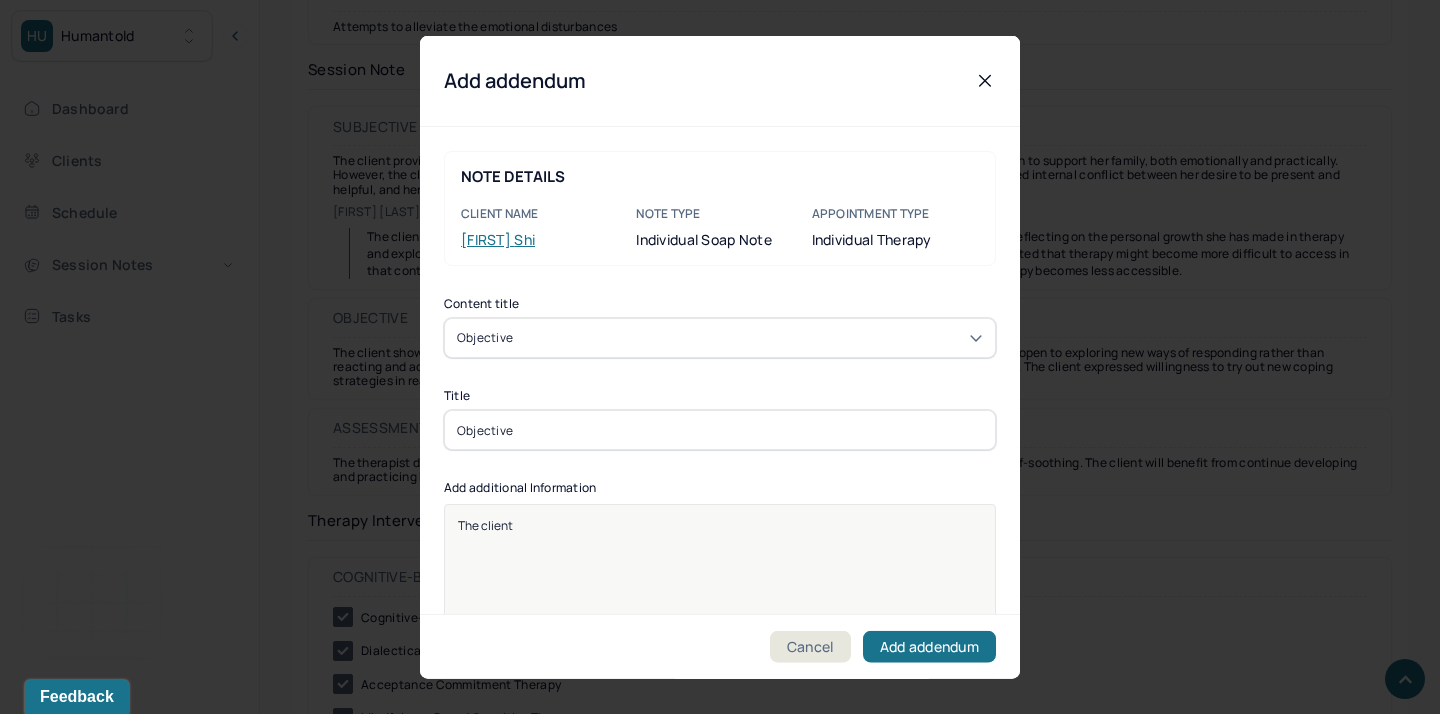 click on "The client" at bounding box center [720, 525] 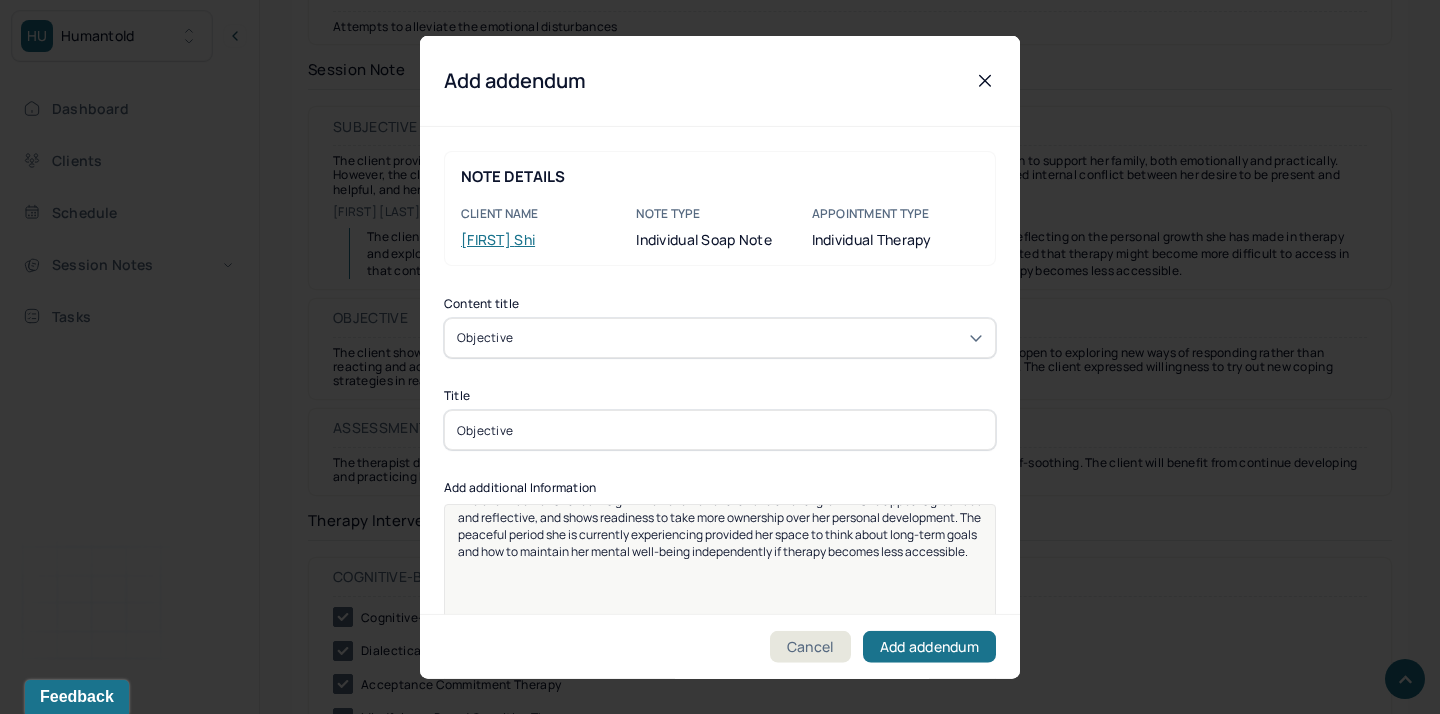 scroll, scrollTop: 24, scrollLeft: 0, axis: vertical 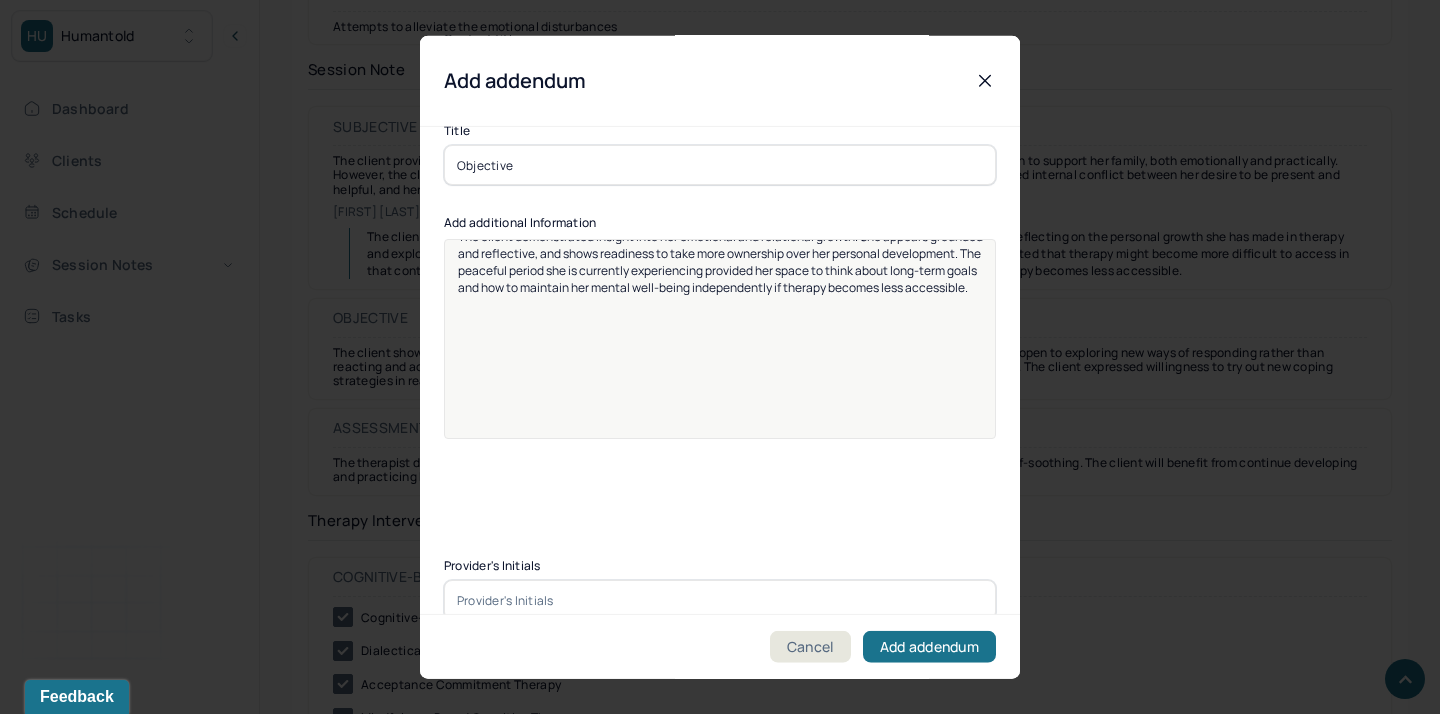 click at bounding box center [720, 600] 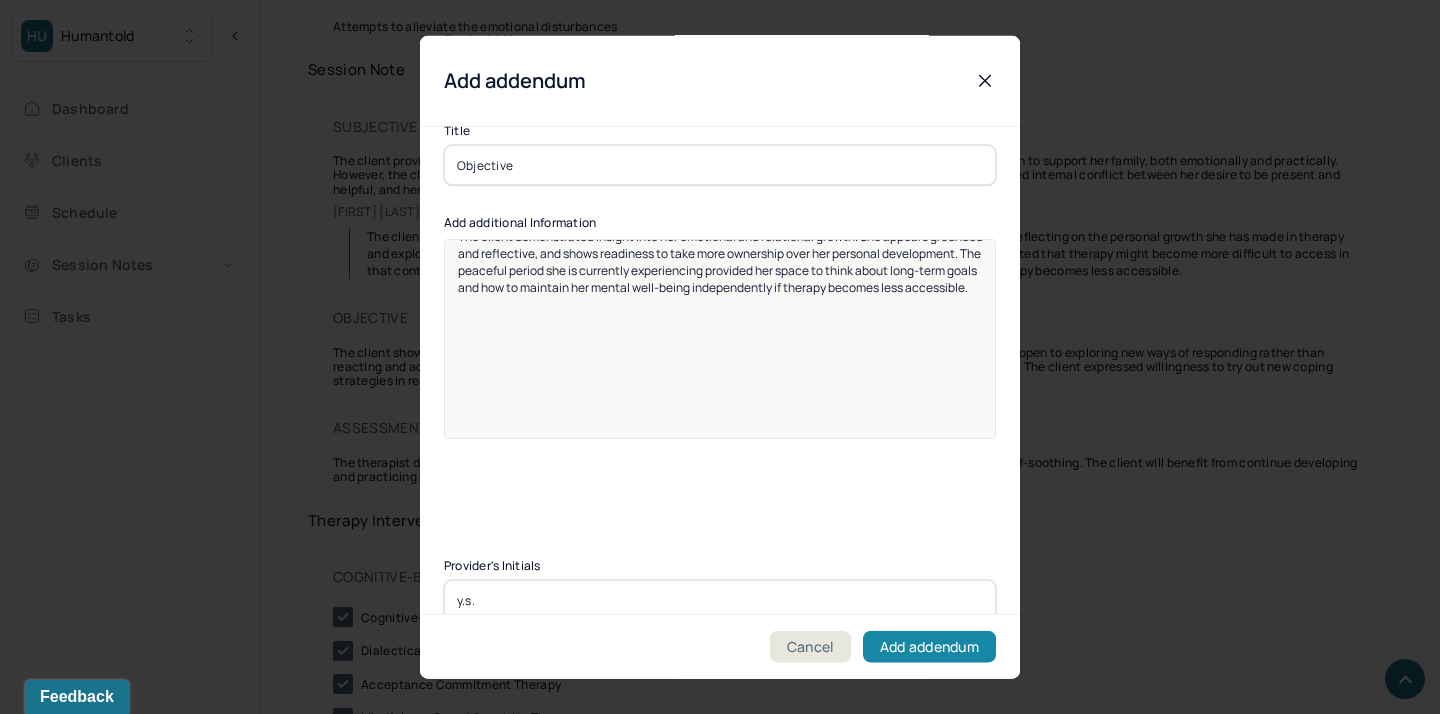 type on "y.s." 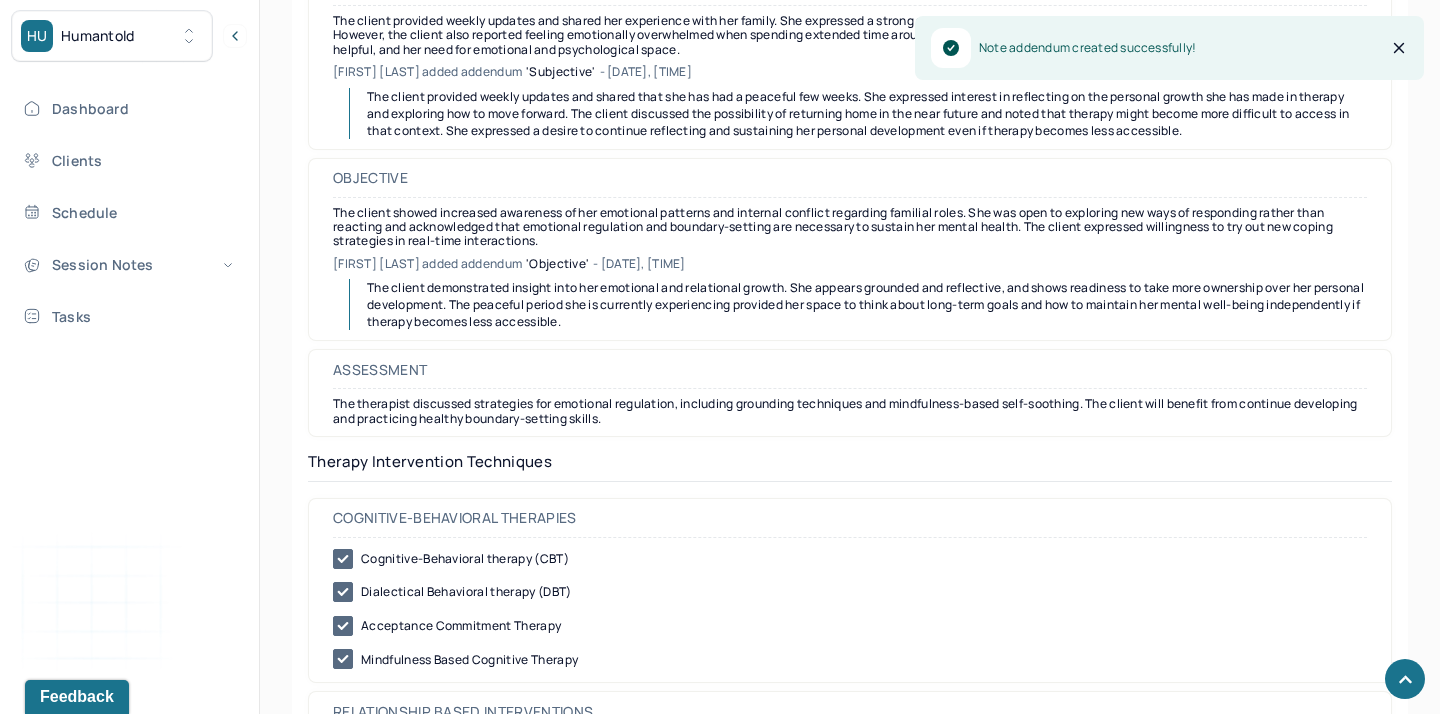 scroll, scrollTop: 1960, scrollLeft: 0, axis: vertical 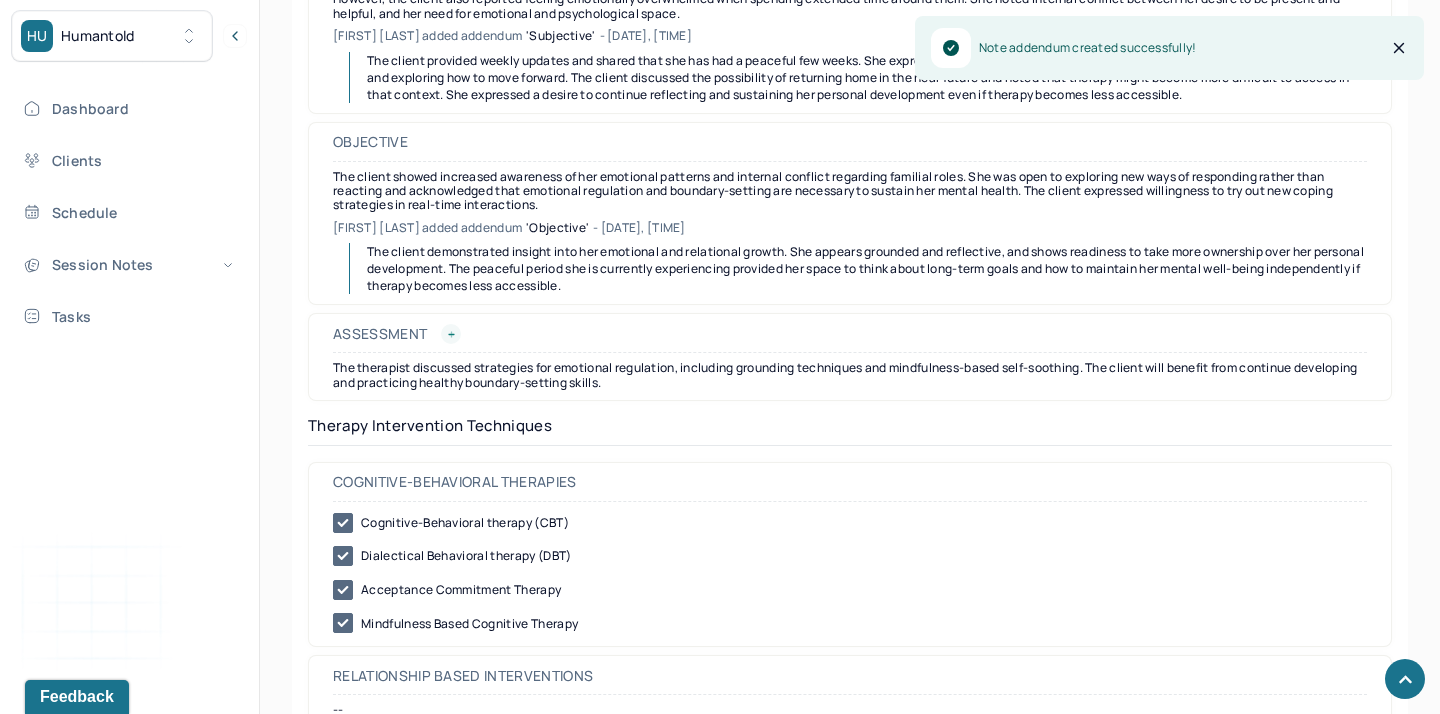 click 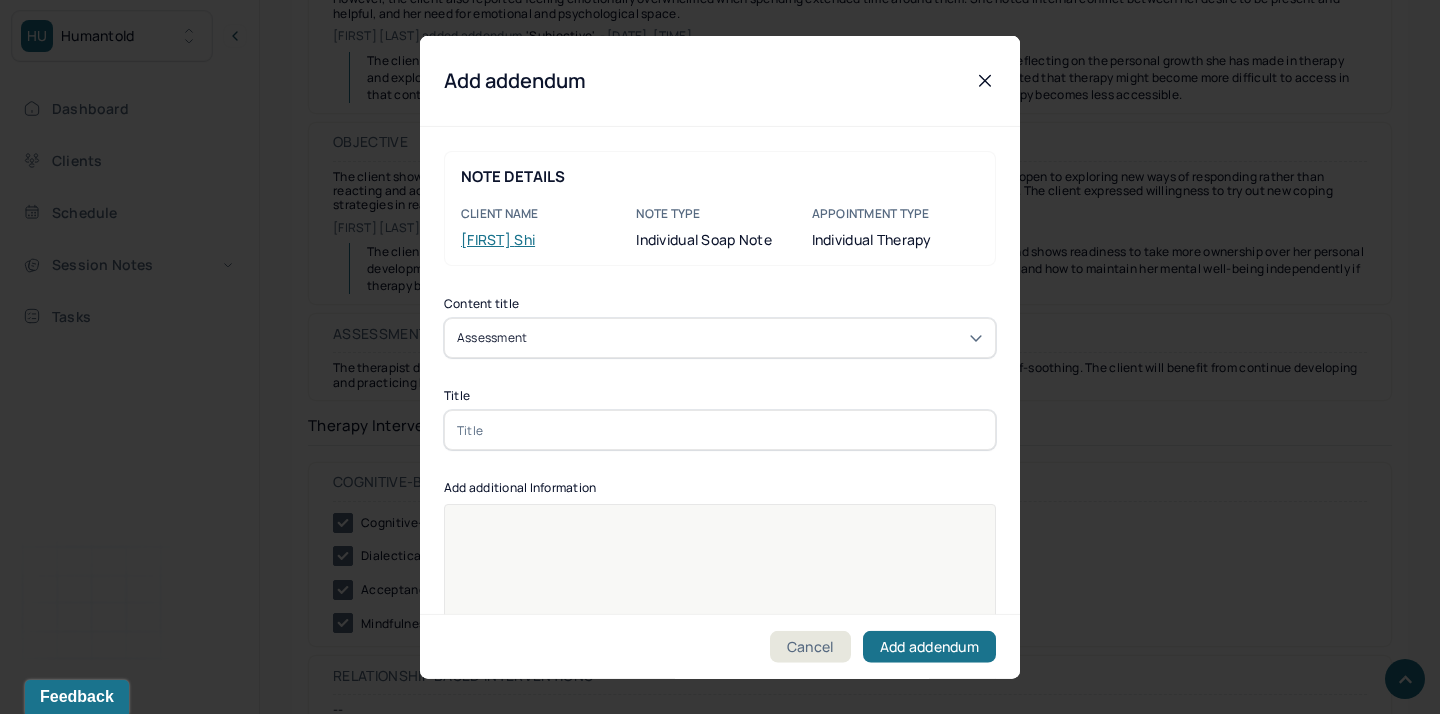 click at bounding box center (720, 430) 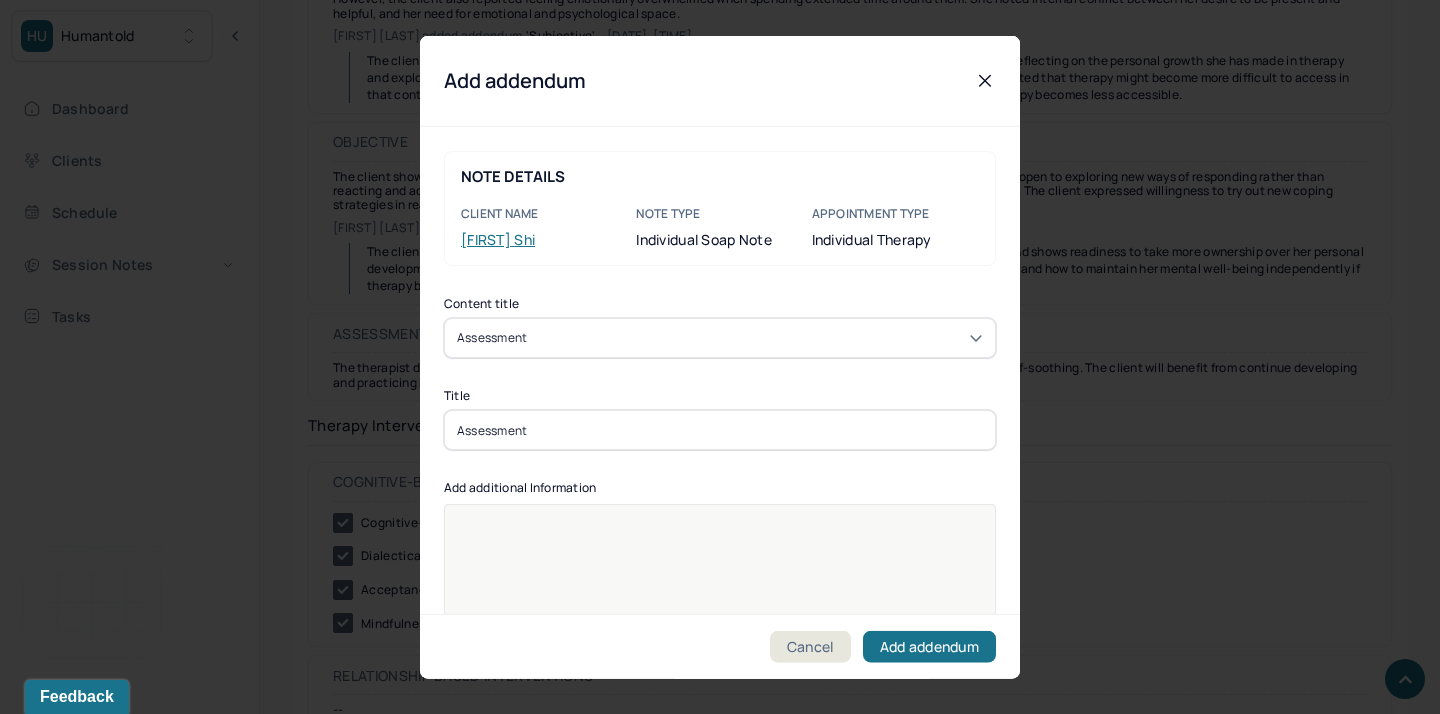 type on "Assessment" 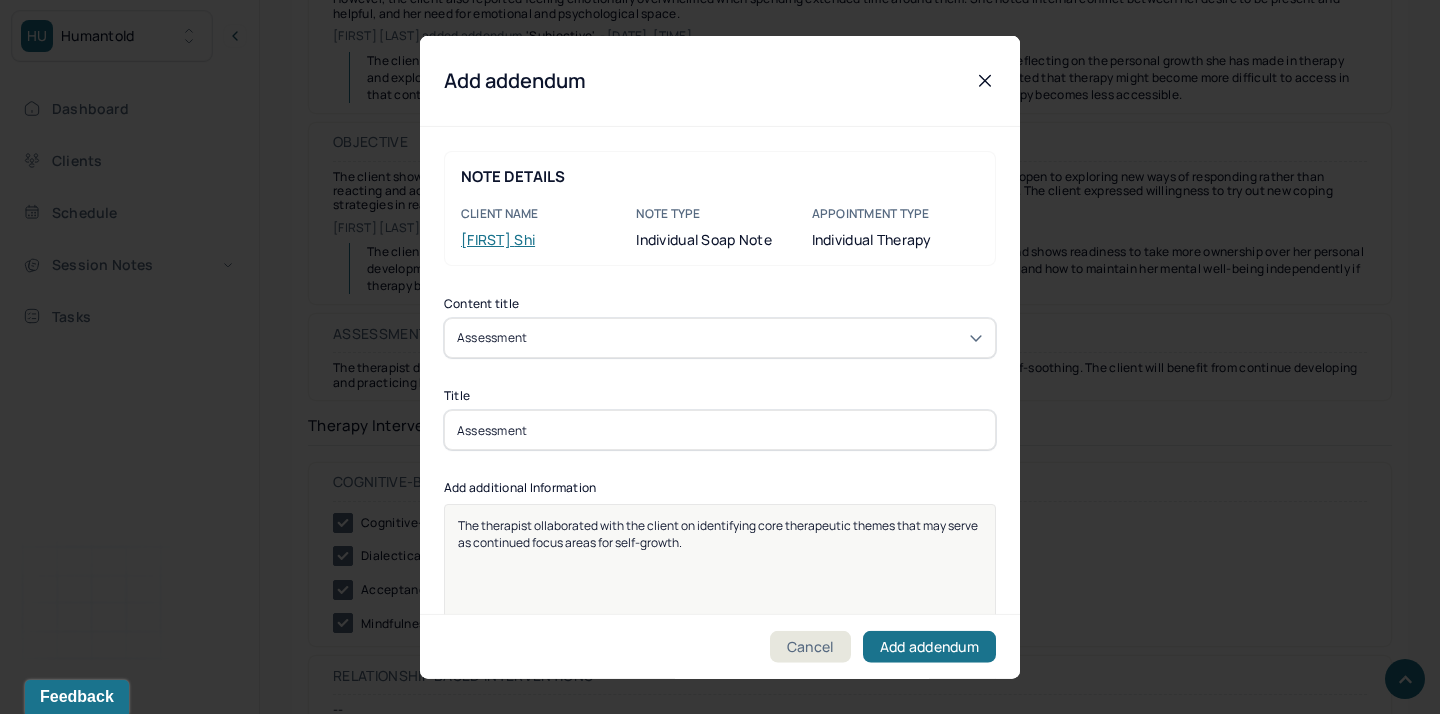 click on "The therapist ollaborated with the client on identifying core therapeutic themes that may serve as continued focus areas for self-growth." at bounding box center (719, 534) 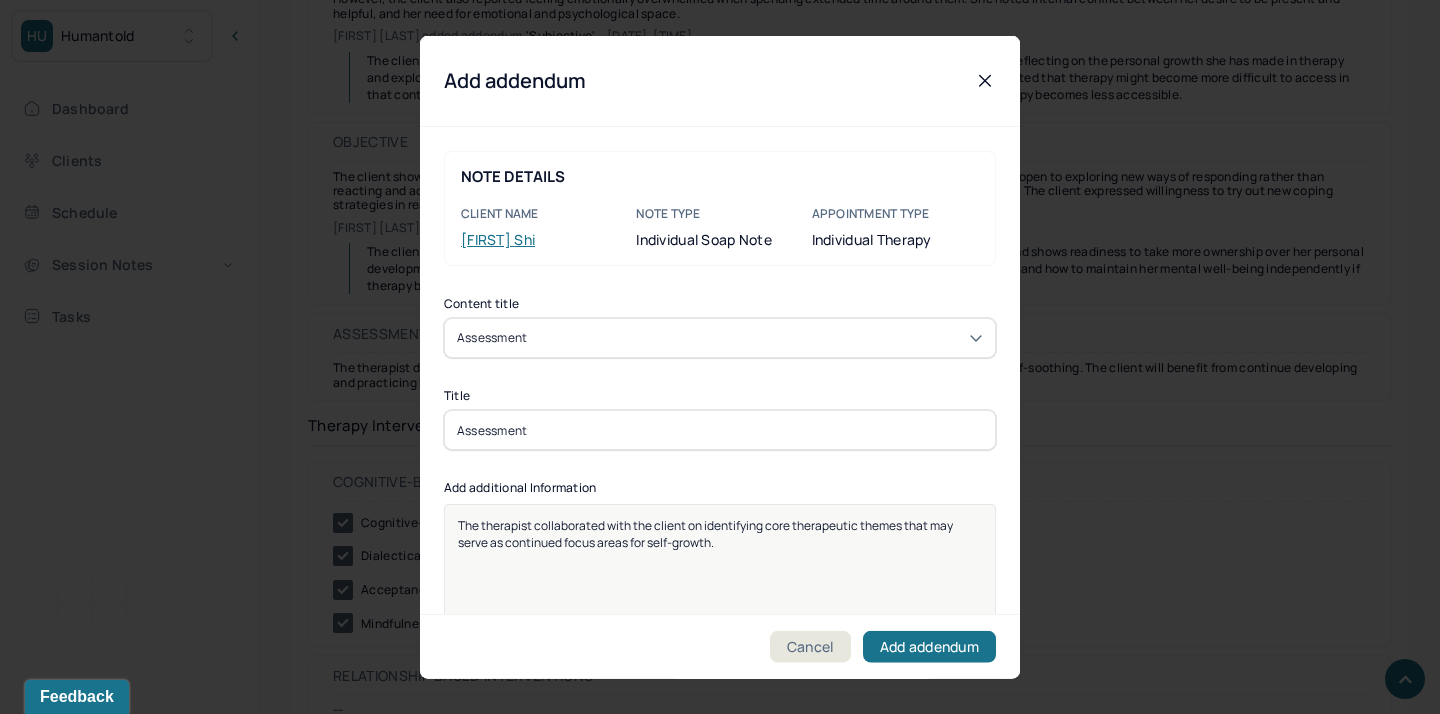 click on "The therapist collaborated with the client on identifying core therapeutic themes that may serve as continued focus areas for self-growth." at bounding box center [720, 534] 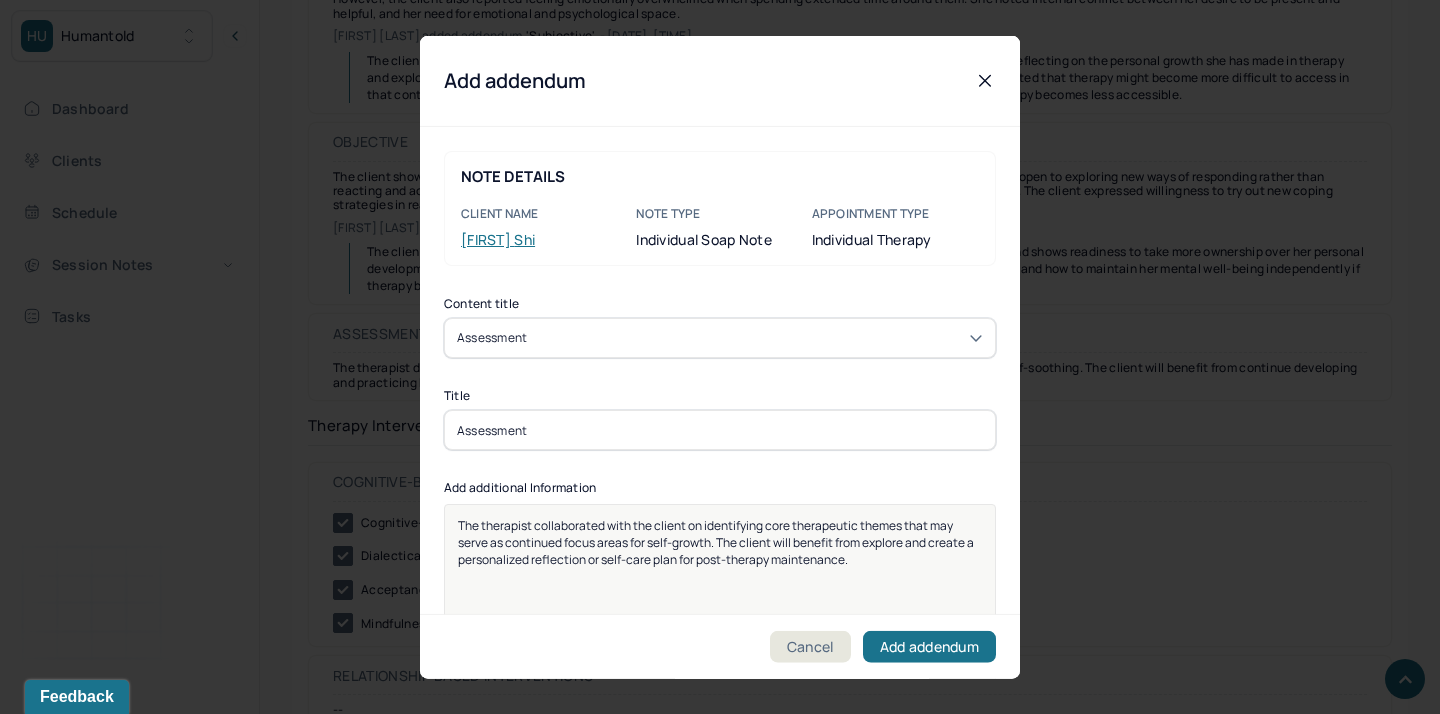 scroll, scrollTop: 25, scrollLeft: 0, axis: vertical 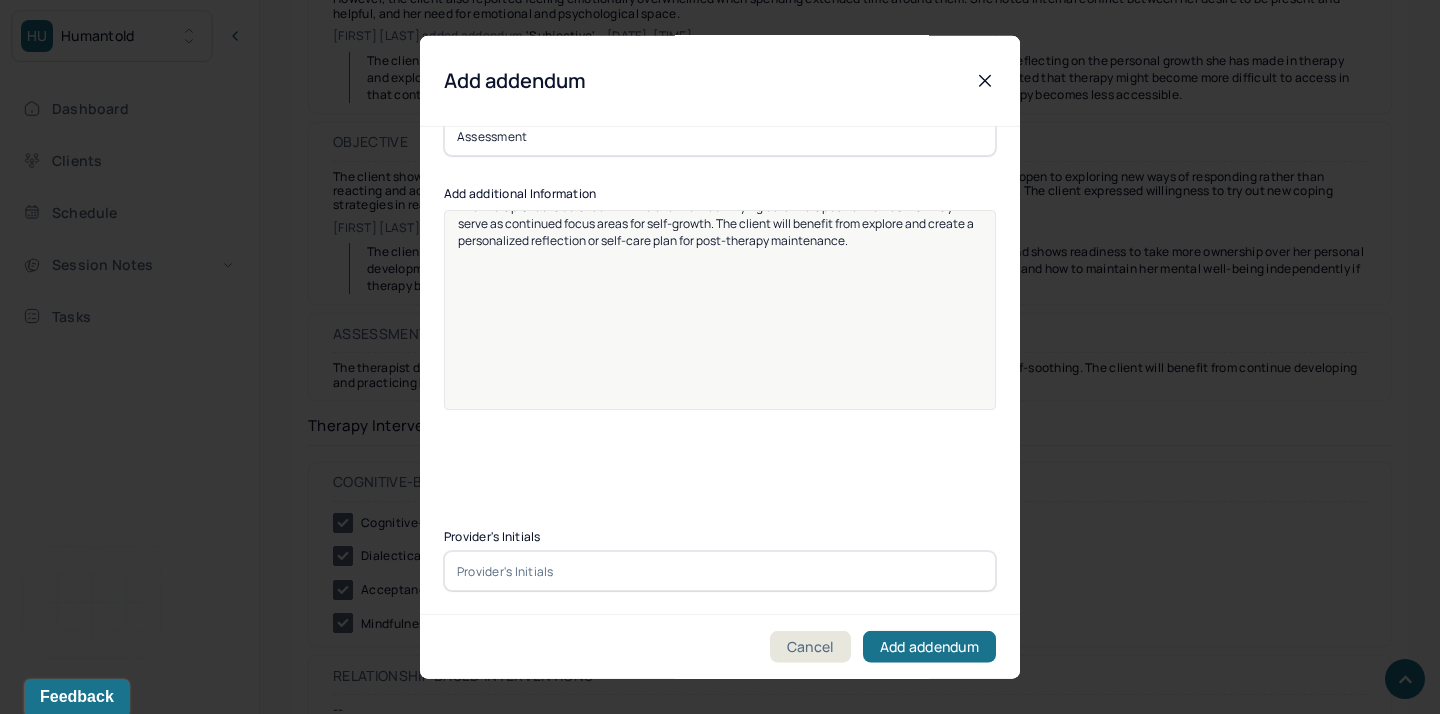 click at bounding box center (720, 571) 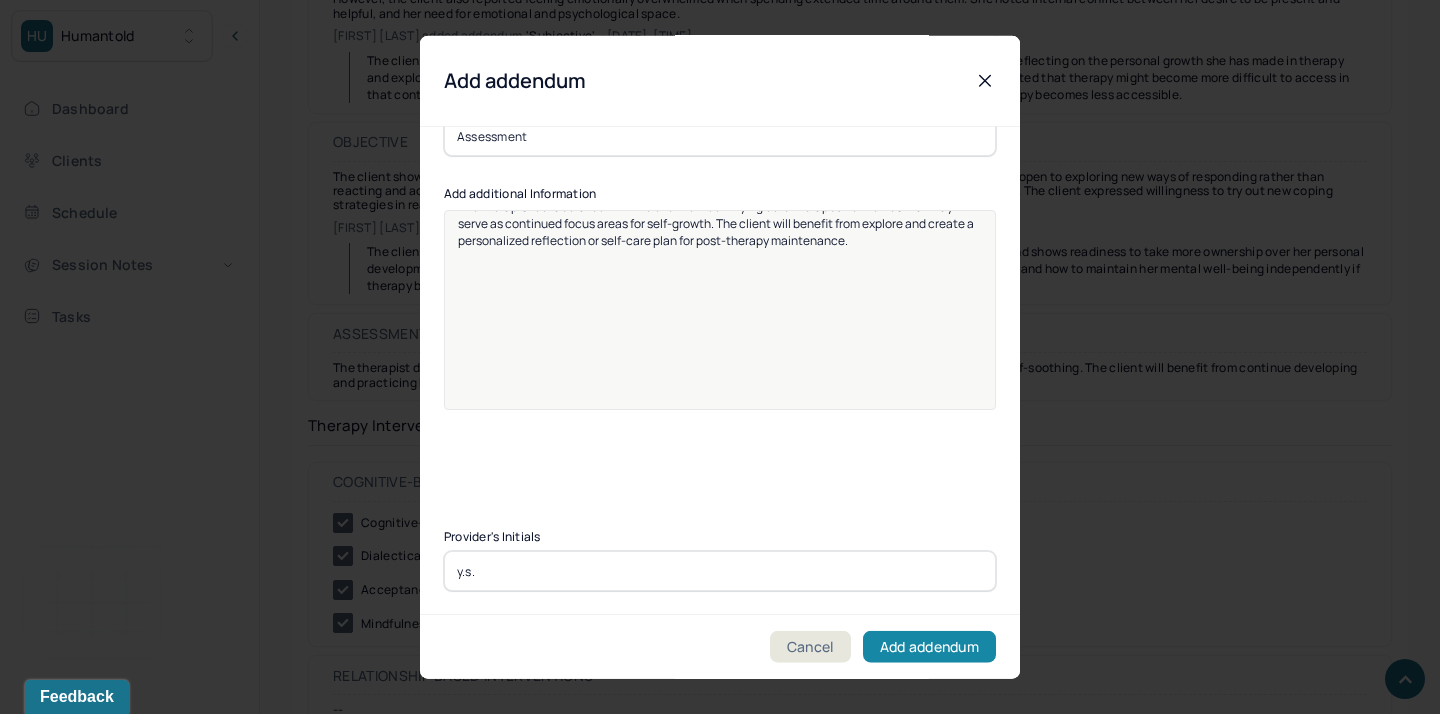 type on "y.s." 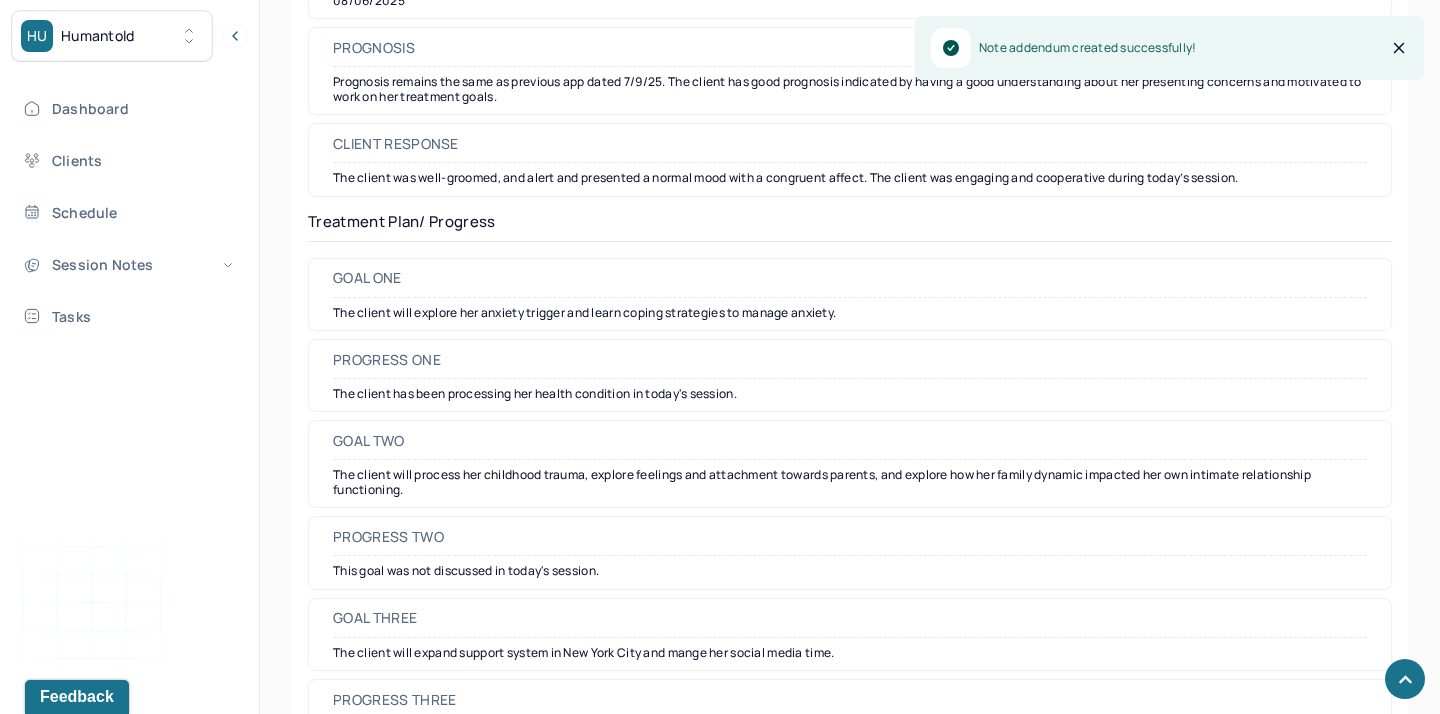 scroll, scrollTop: 3458, scrollLeft: 0, axis: vertical 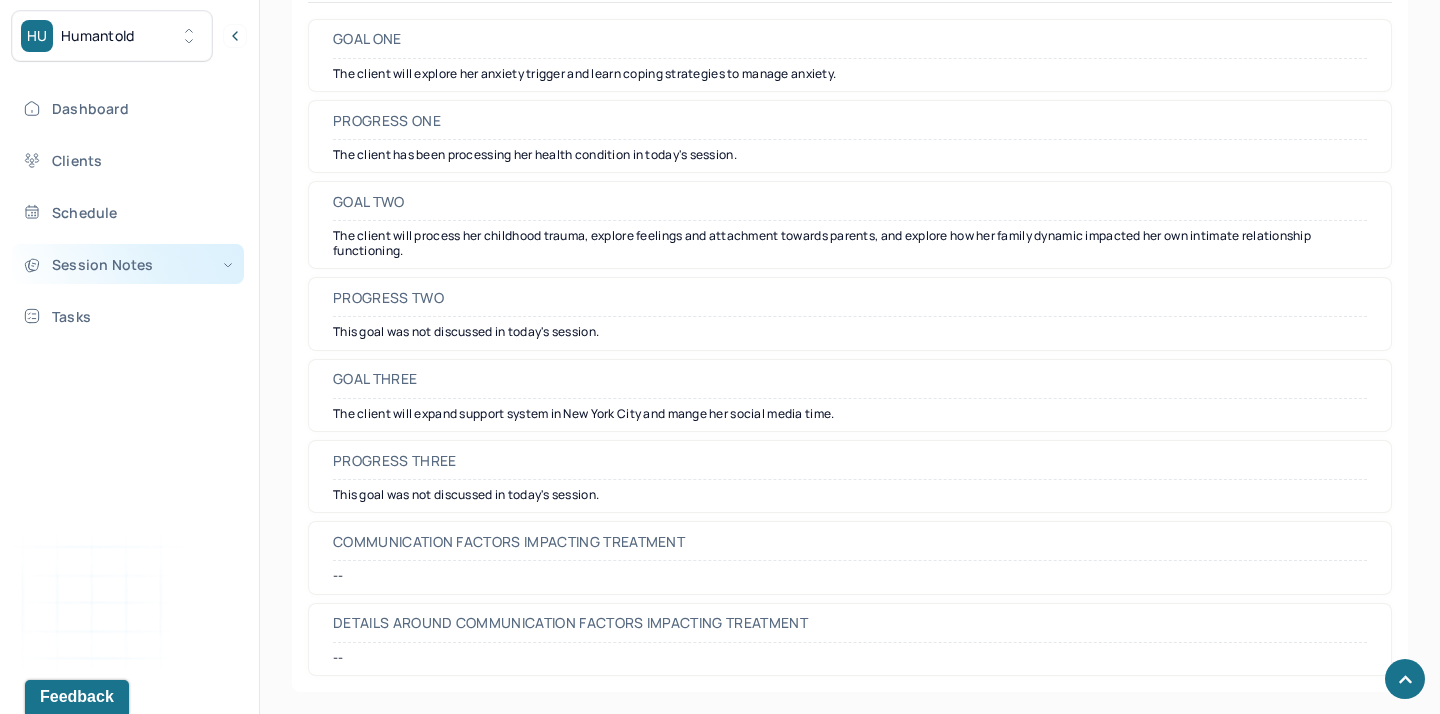 click on "Session Notes" at bounding box center (128, 264) 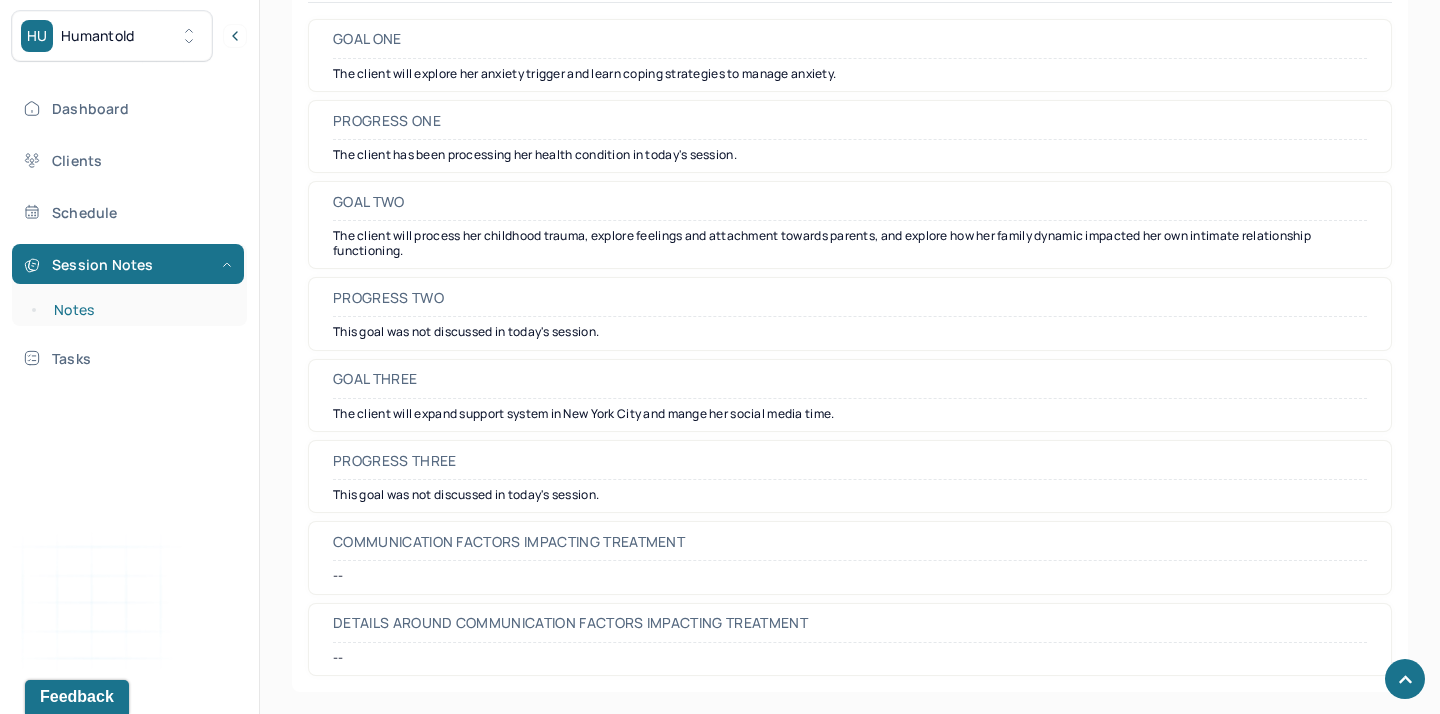click on "Notes" at bounding box center [139, 310] 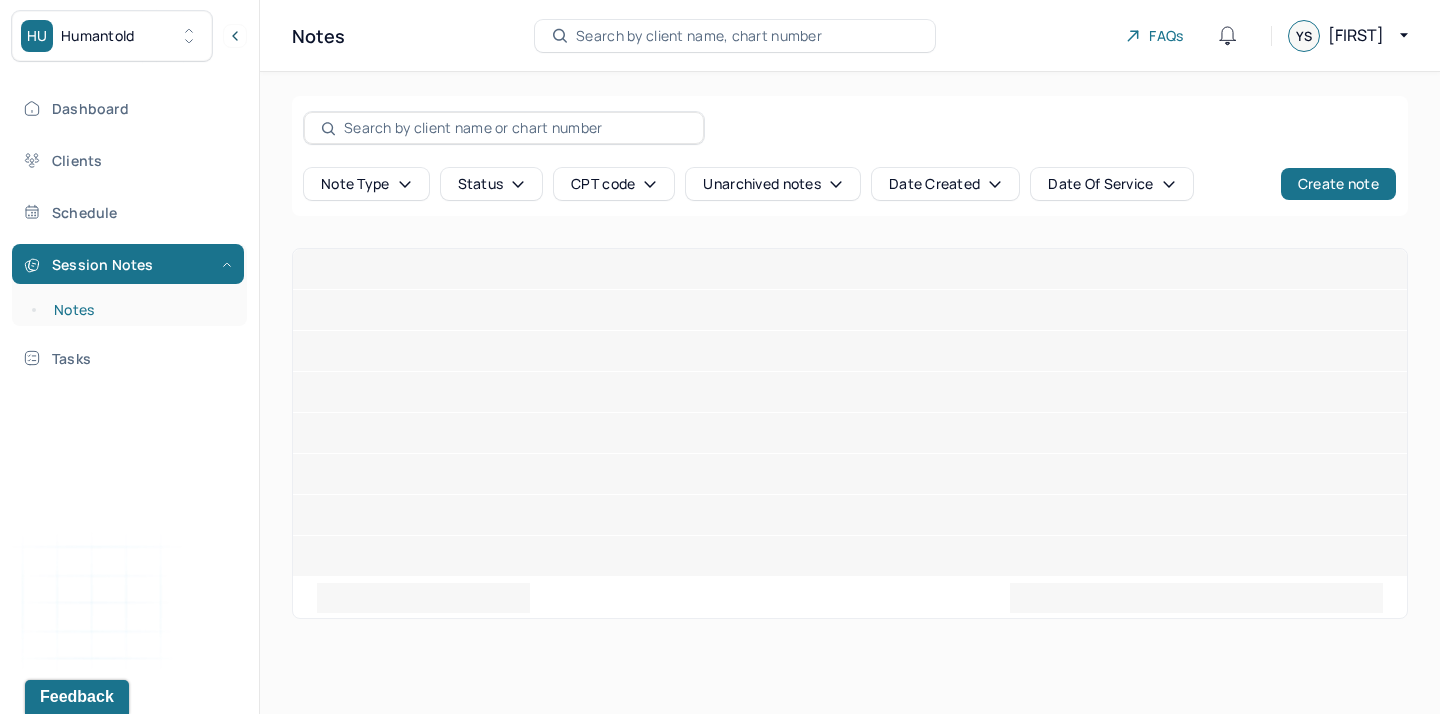 scroll, scrollTop: 0, scrollLeft: 0, axis: both 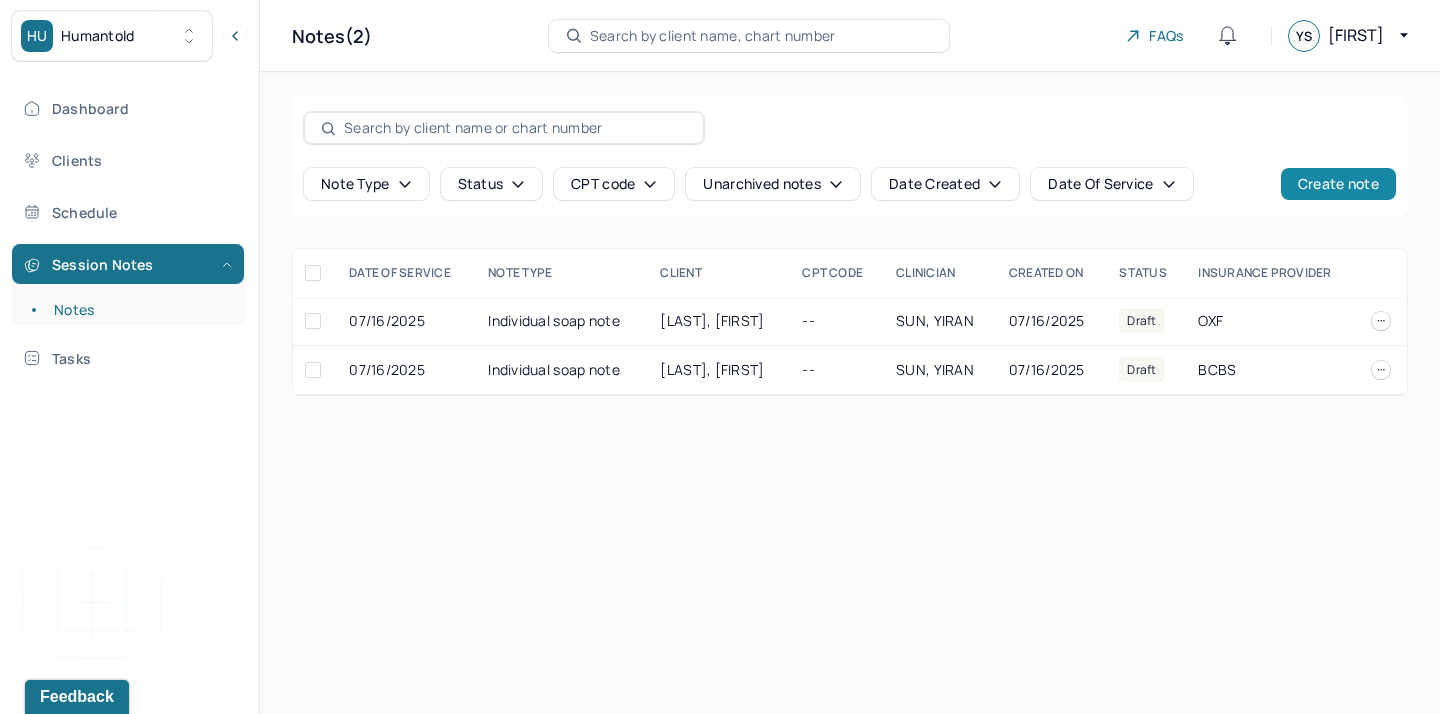 click on "Create note" at bounding box center (1338, 184) 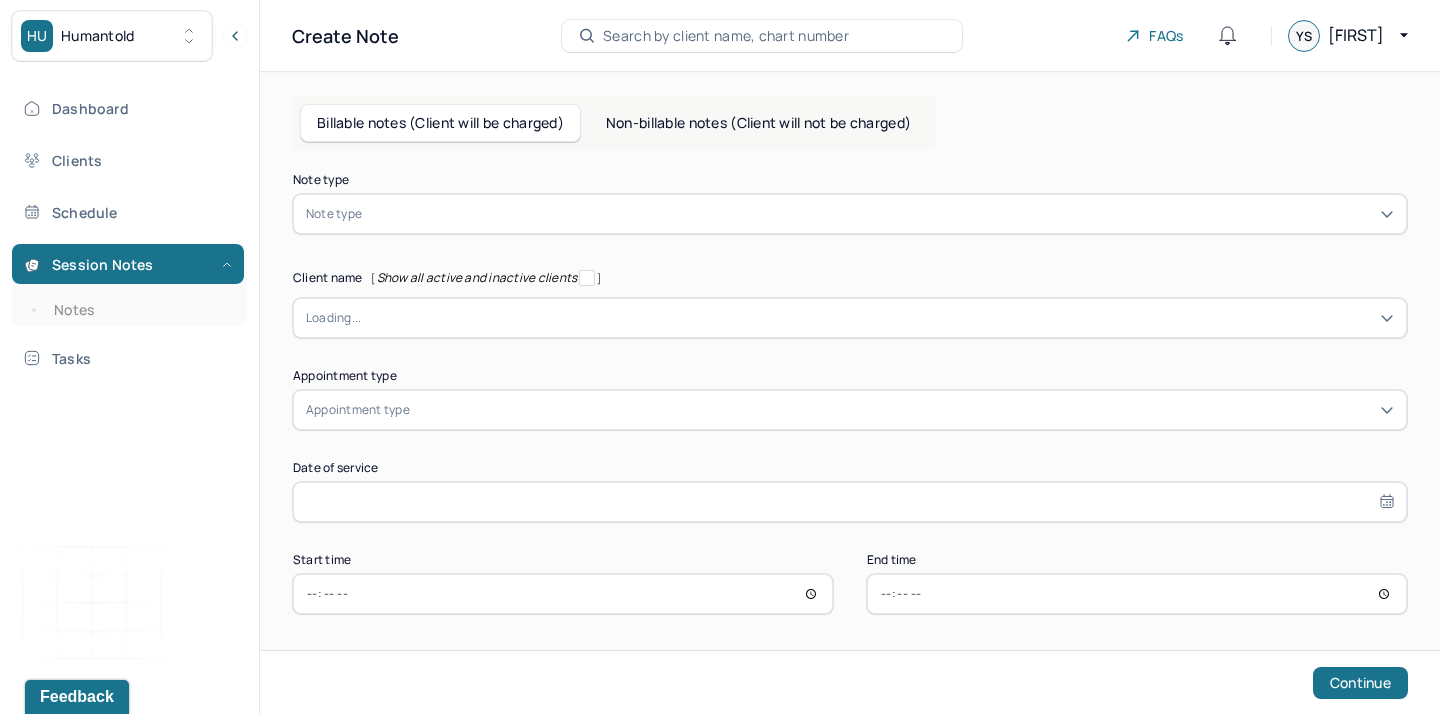 click at bounding box center [880, 214] 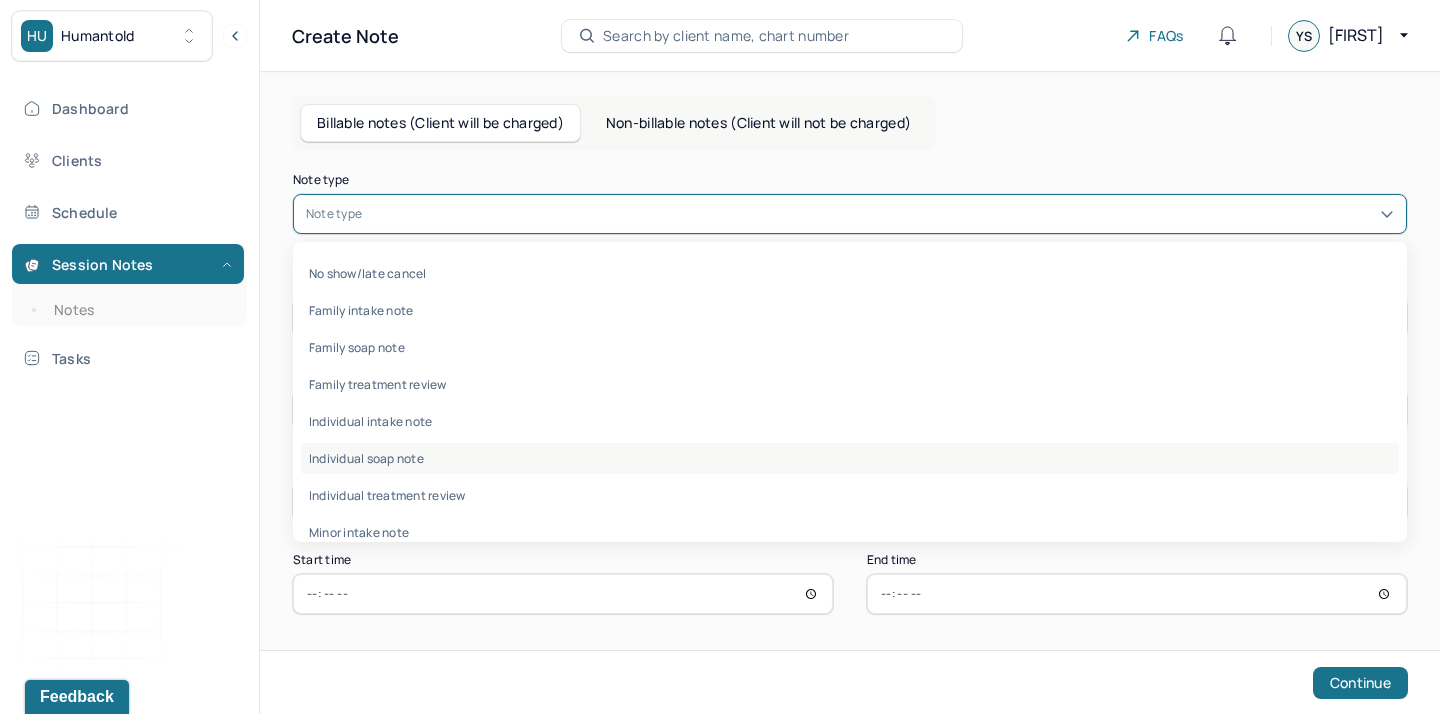 click on "Individual soap note" at bounding box center (850, 458) 